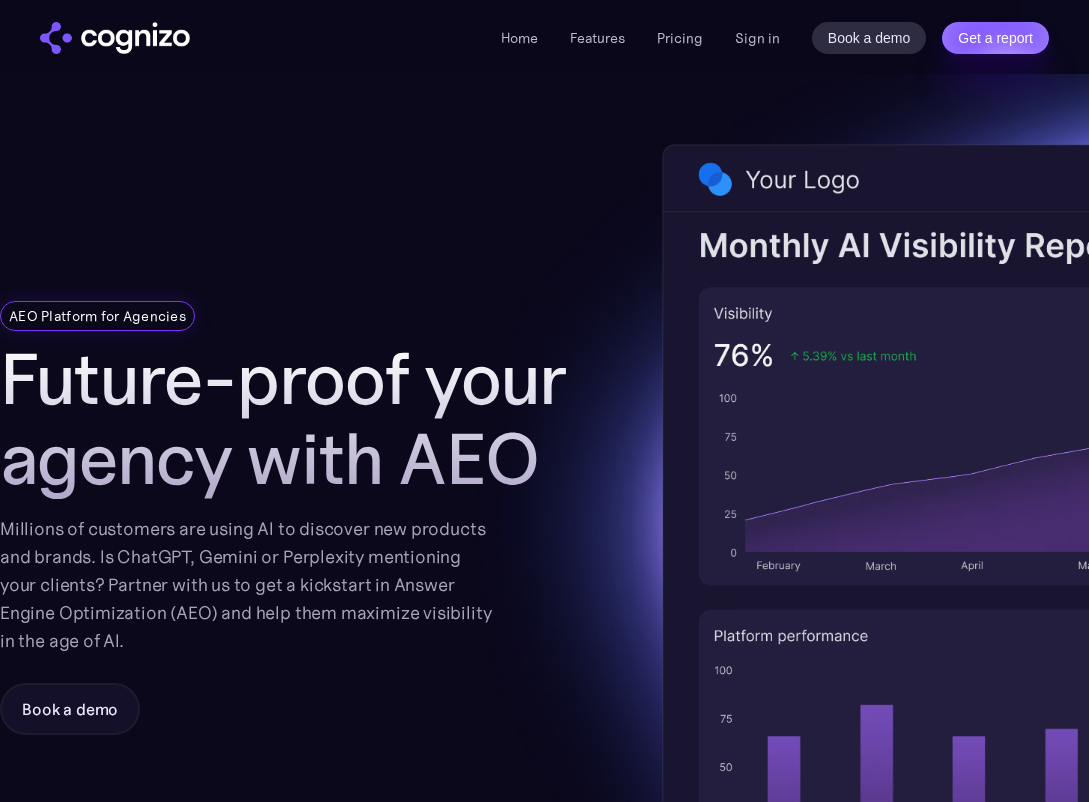 scroll, scrollTop: 0, scrollLeft: 0, axis: both 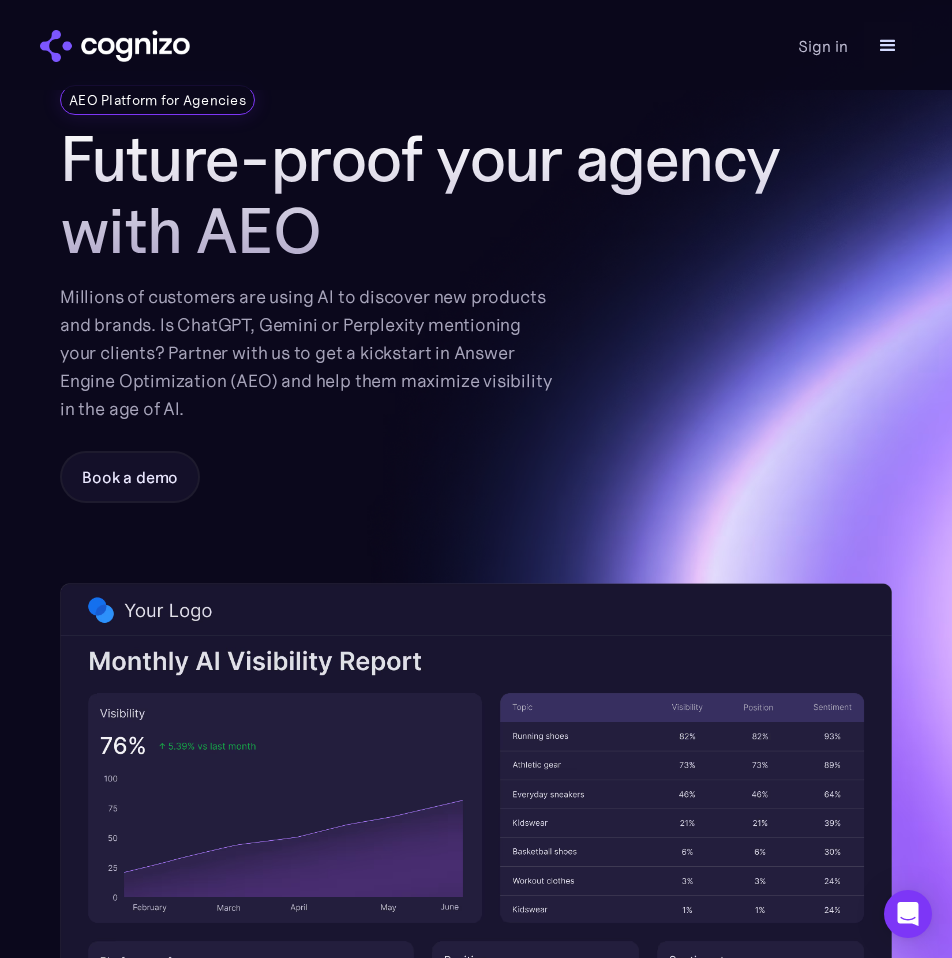 click on "Millions of customers are using AI to discover new products and brands. Is ChatGPT, Gemini or Perplexity mentioning your clients? Partner with us to get a kickstart in Answer Engine Optimization (AEO) and help them maximize visibility in the age of AI." at bounding box center [306, 353] 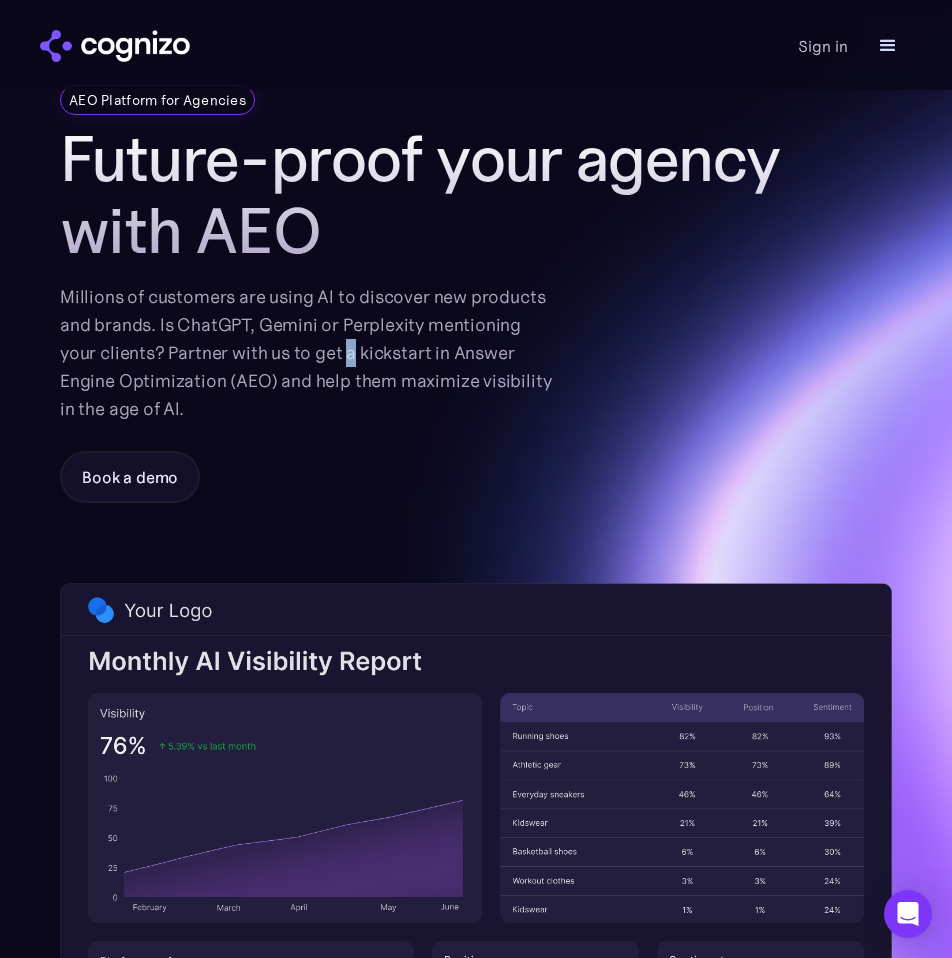 click on "Millions of customers are using AI to discover new products and brands. Is ChatGPT, Gemini or Perplexity mentioning your clients? Partner with us to get a kickstart in Answer Engine Optimization (AEO) and help them maximize visibility in the age of AI." at bounding box center (306, 353) 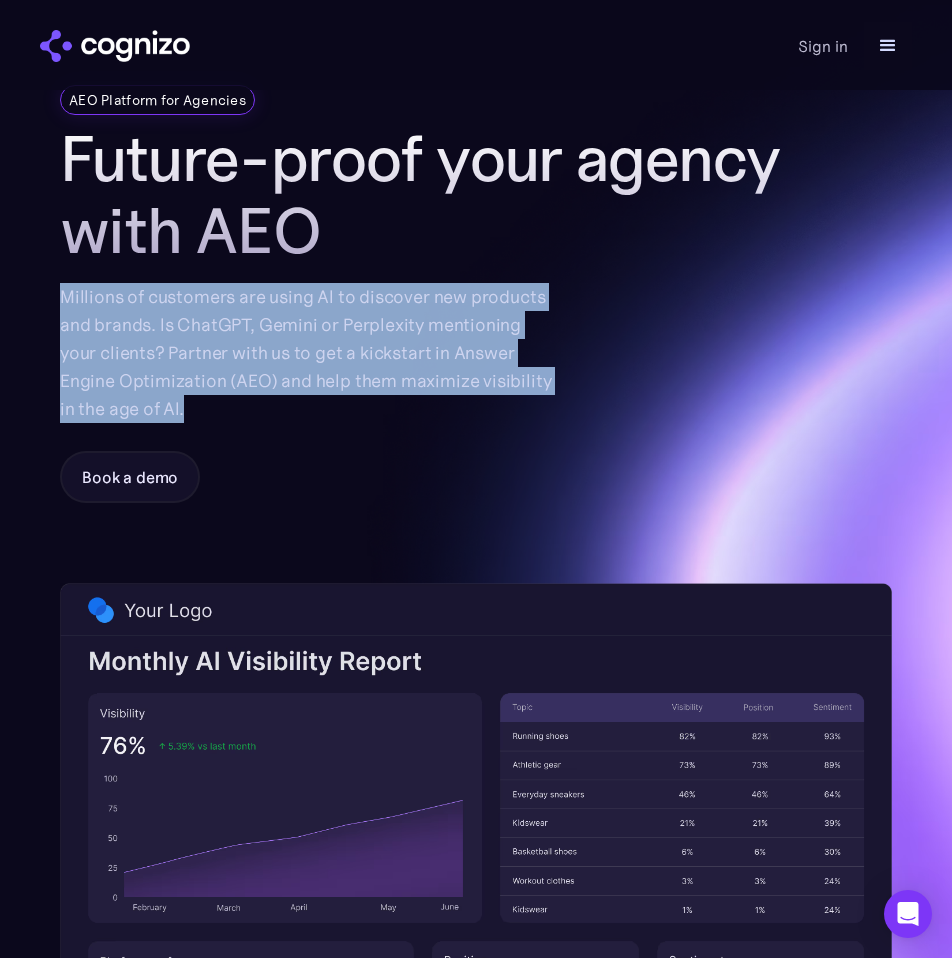 click on "Millions of customers are using AI to discover new products and brands. Is ChatGPT, Gemini or Perplexity mentioning your clients? Partner with us to get a kickstart in Answer Engine Optimization (AEO) and help them maximize visibility in the age of AI." at bounding box center [306, 353] 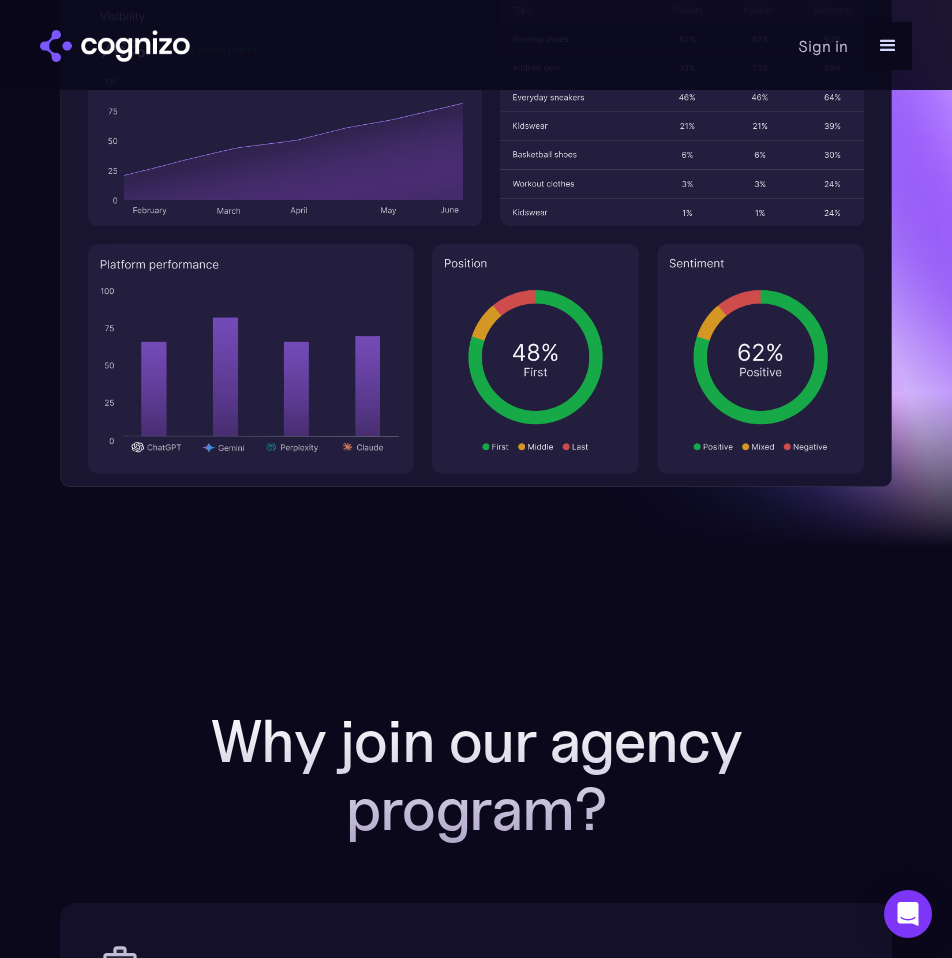 scroll, scrollTop: 0, scrollLeft: 0, axis: both 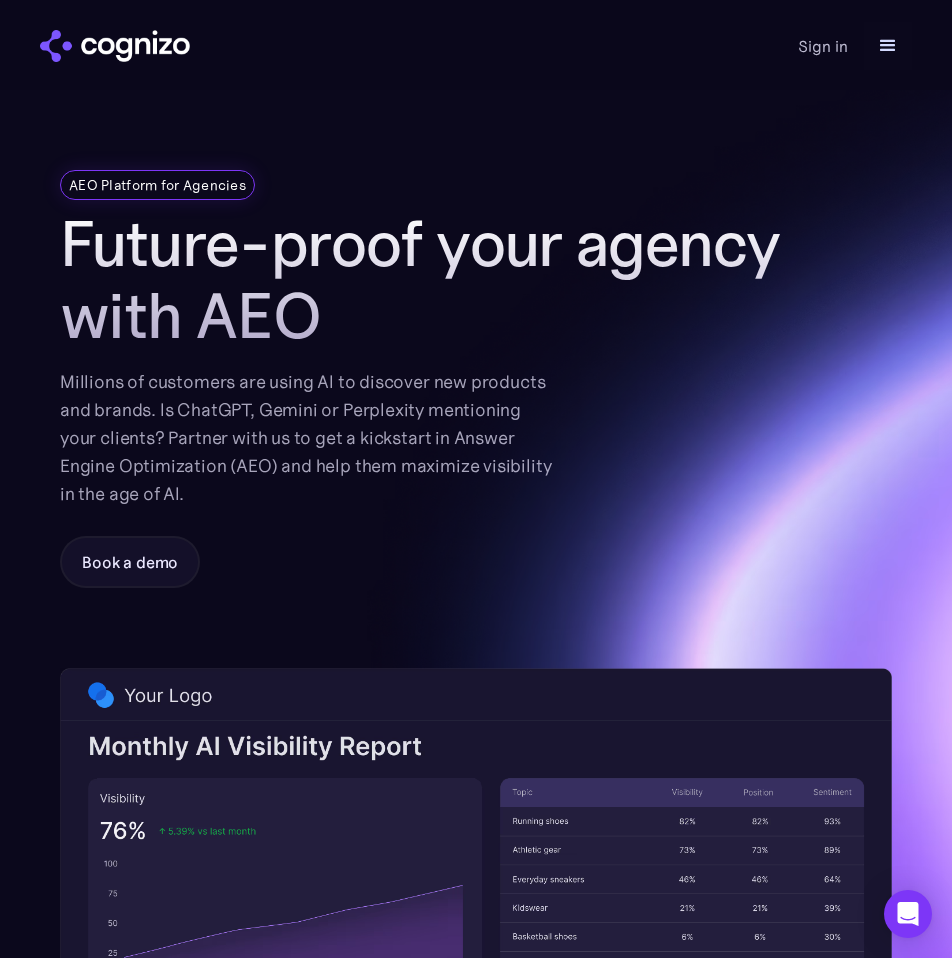 click at bounding box center [888, 46] 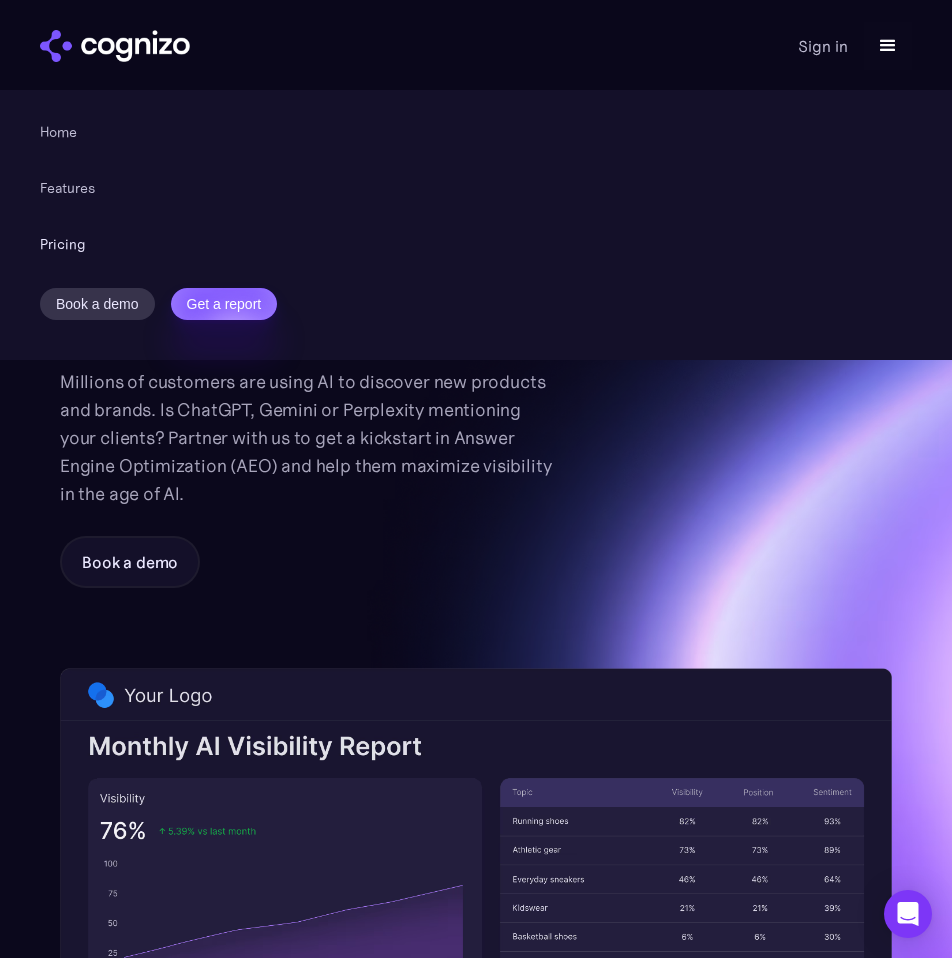 click on "Pricing" at bounding box center (63, 244) 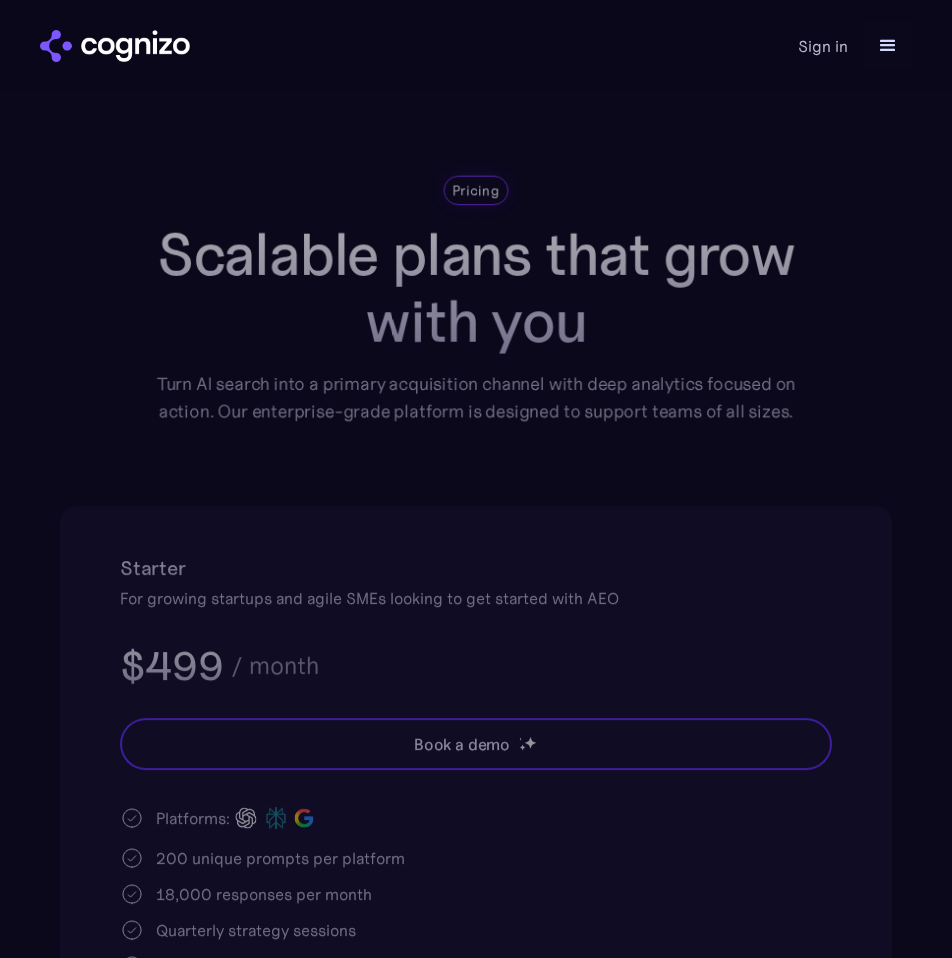 scroll, scrollTop: 0, scrollLeft: 0, axis: both 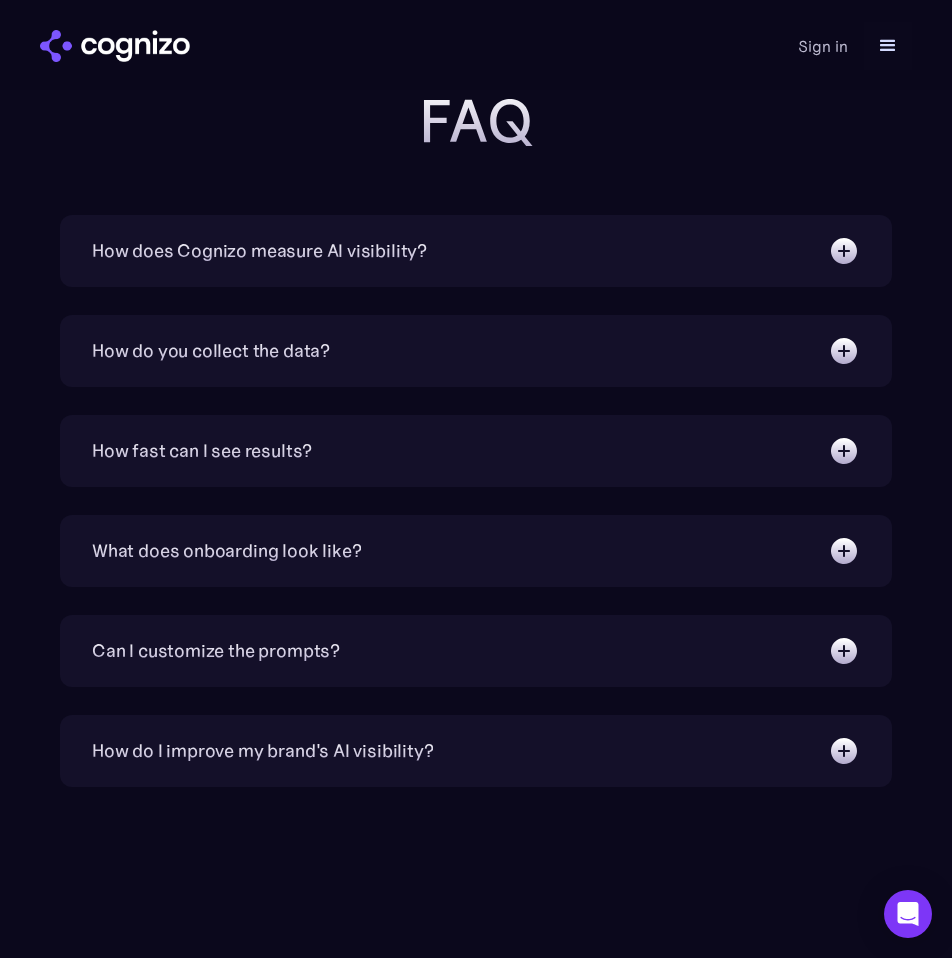 click on "How do you collect the data?" at bounding box center (476, 351) 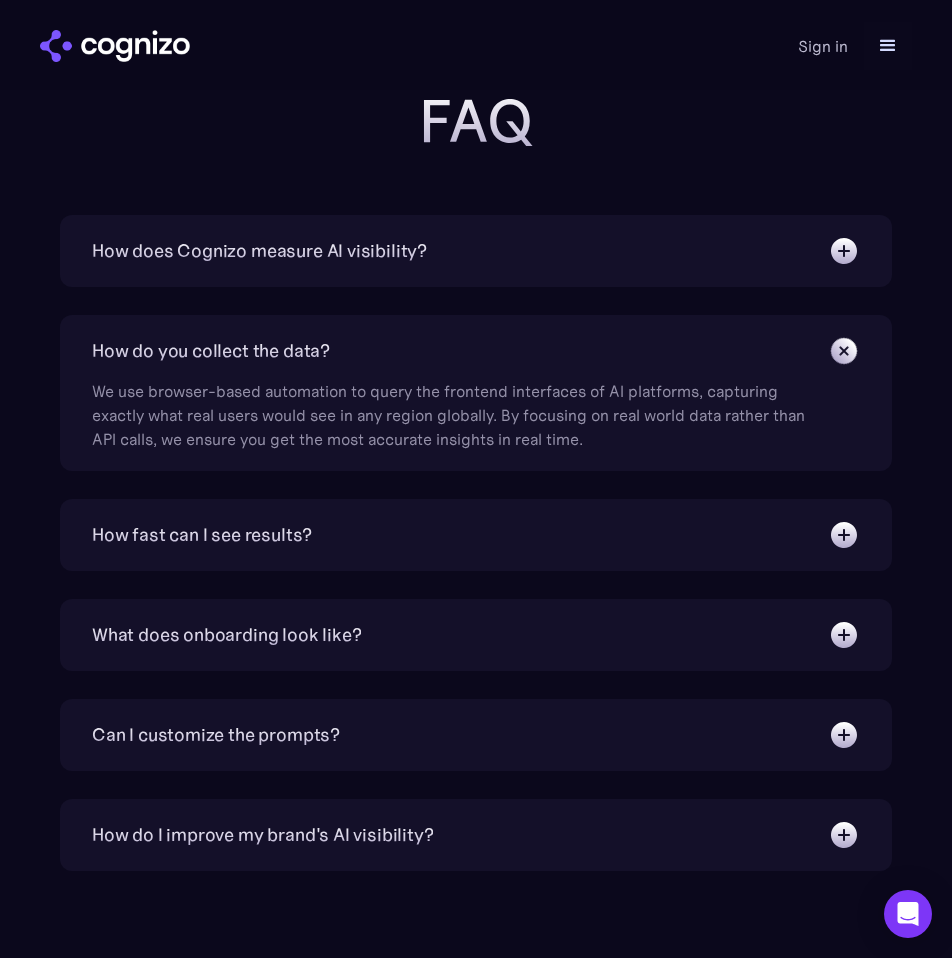 click on "We use browser-based automation to query the frontend interfaces of AI platforms, capturing exactly what real users would see in any region globally. By focusing on real world data rather than API calls, we ensure you get the most accurate insights in real time." at bounding box center [457, 409] 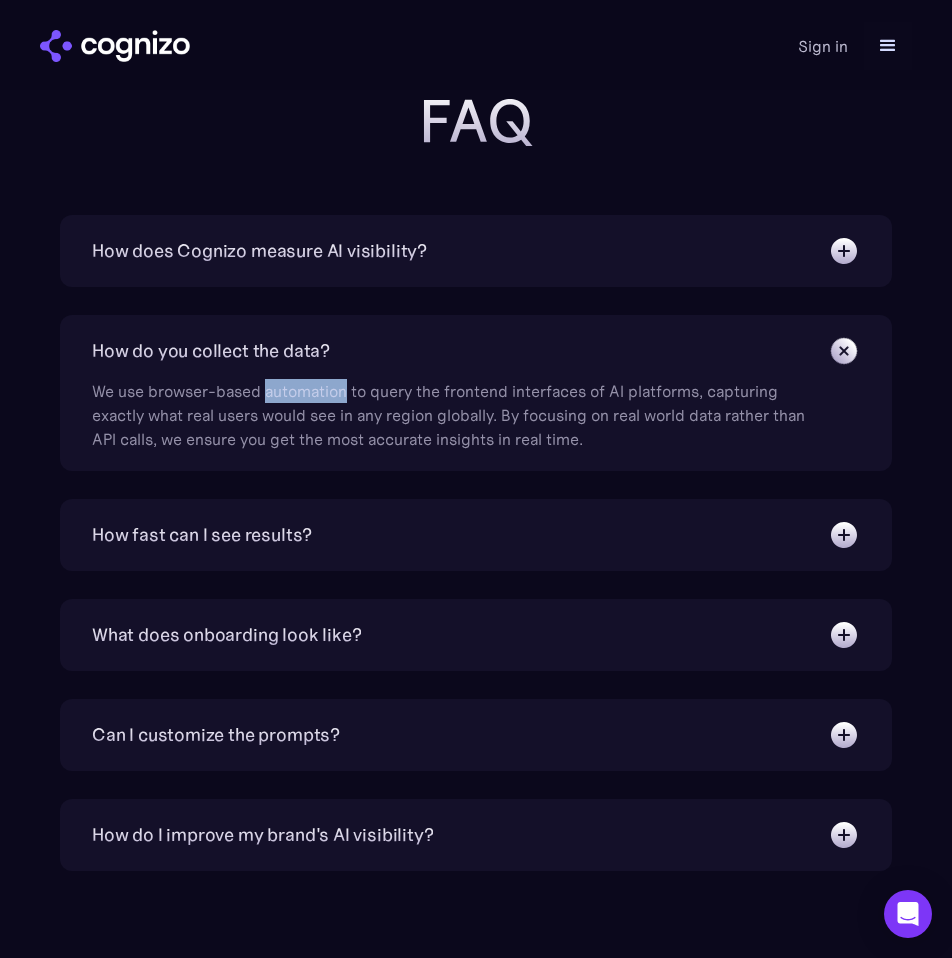 click on "We use browser-based automation to query the frontend interfaces of AI platforms, capturing exactly what real users would see in any region globally. By focusing on real world data rather than API calls, we ensure you get the most accurate insights in real time." at bounding box center (457, 409) 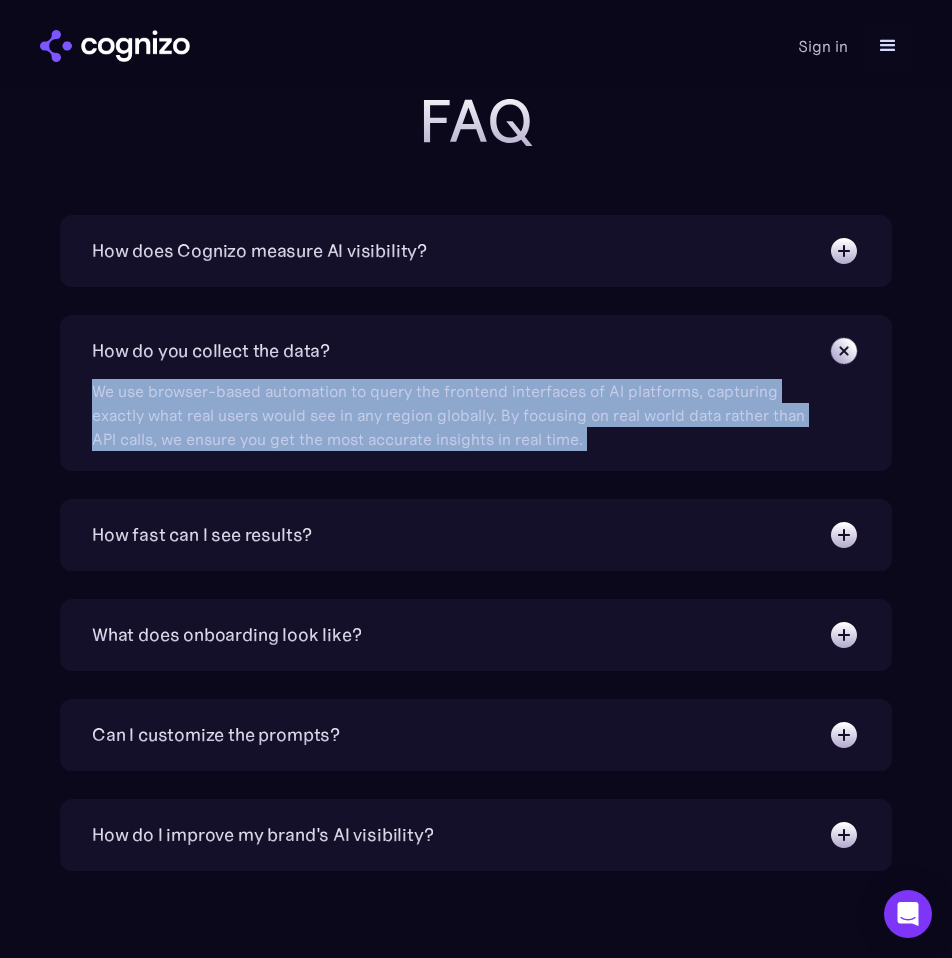 click on "We use browser-based automation to query the frontend interfaces of AI platforms, capturing exactly what real users would see in any region globally. By focusing on real world data rather than API calls, we ensure you get the most accurate insights in real time." at bounding box center [457, 409] 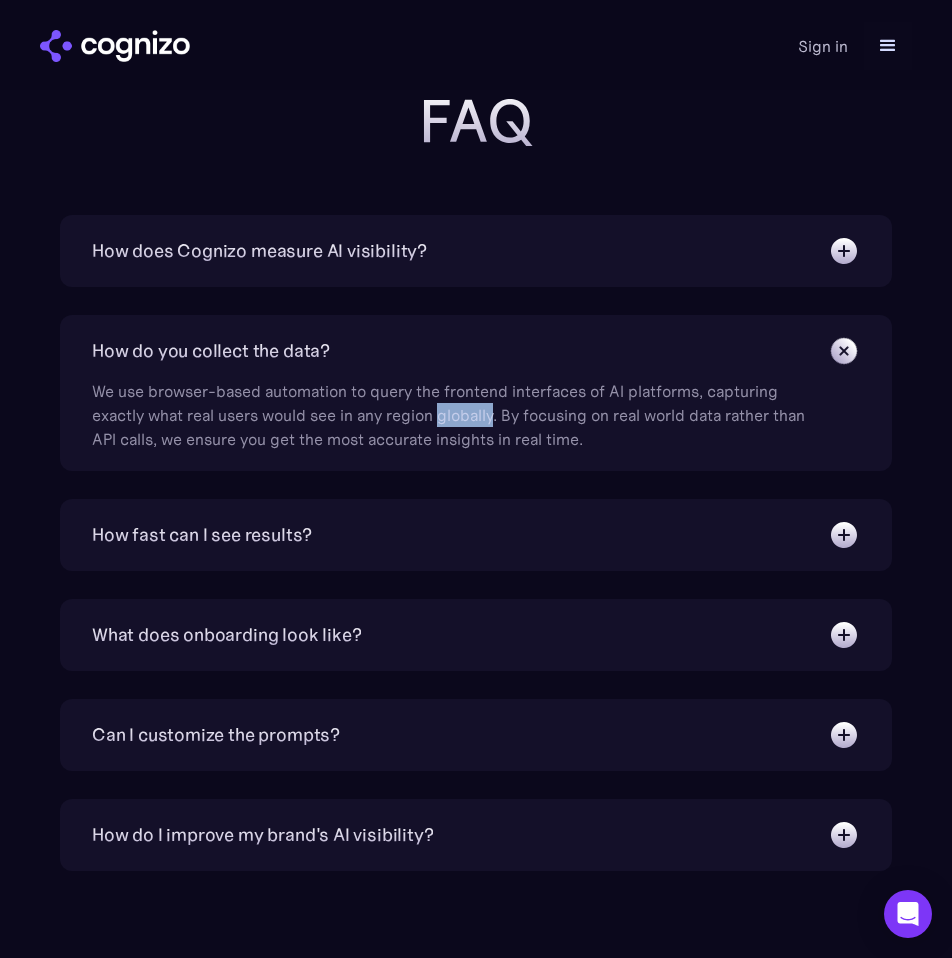 click on "We use browser-based automation to query the frontend interfaces of AI platforms, capturing exactly what real users would see in any region globally. By focusing on real world data rather than API calls, we ensure you get the most accurate insights in real time." at bounding box center (457, 409) 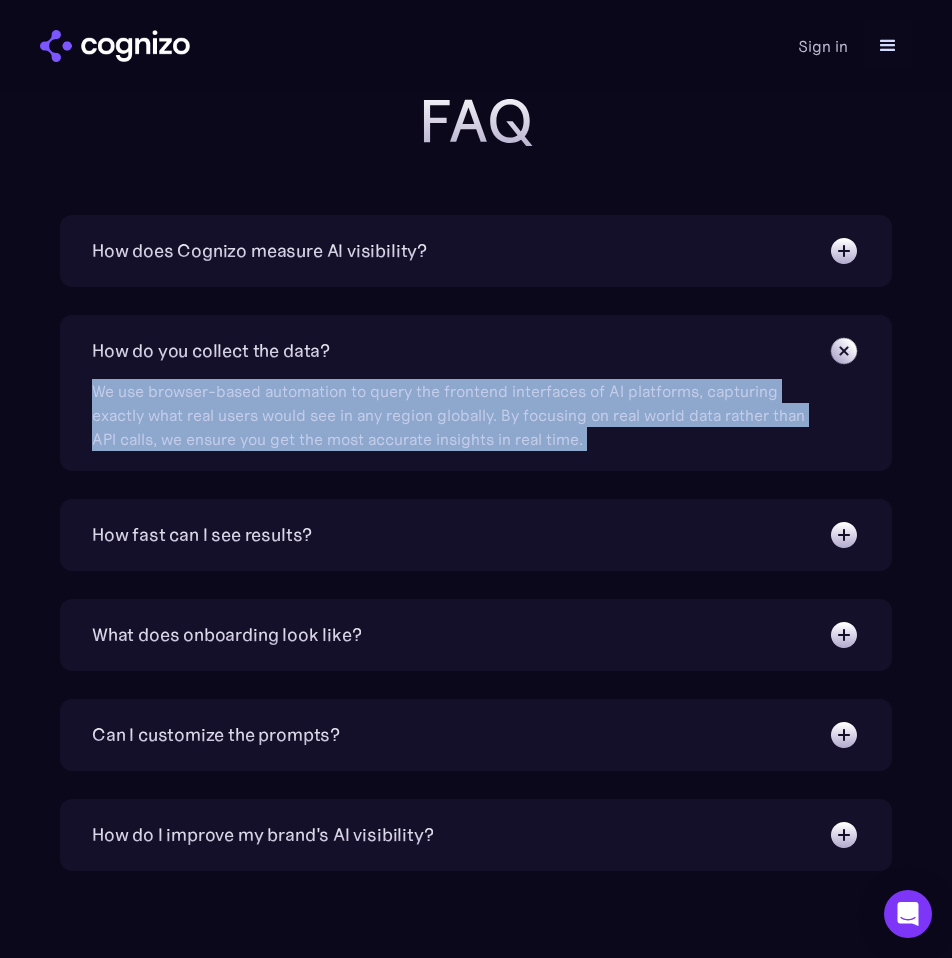 click on "We use browser-based automation to query the frontend interfaces of AI platforms, capturing exactly what real users would see in any region globally. By focusing on real world data rather than API calls, we ensure you get the most accurate insights in real time." at bounding box center (457, 409) 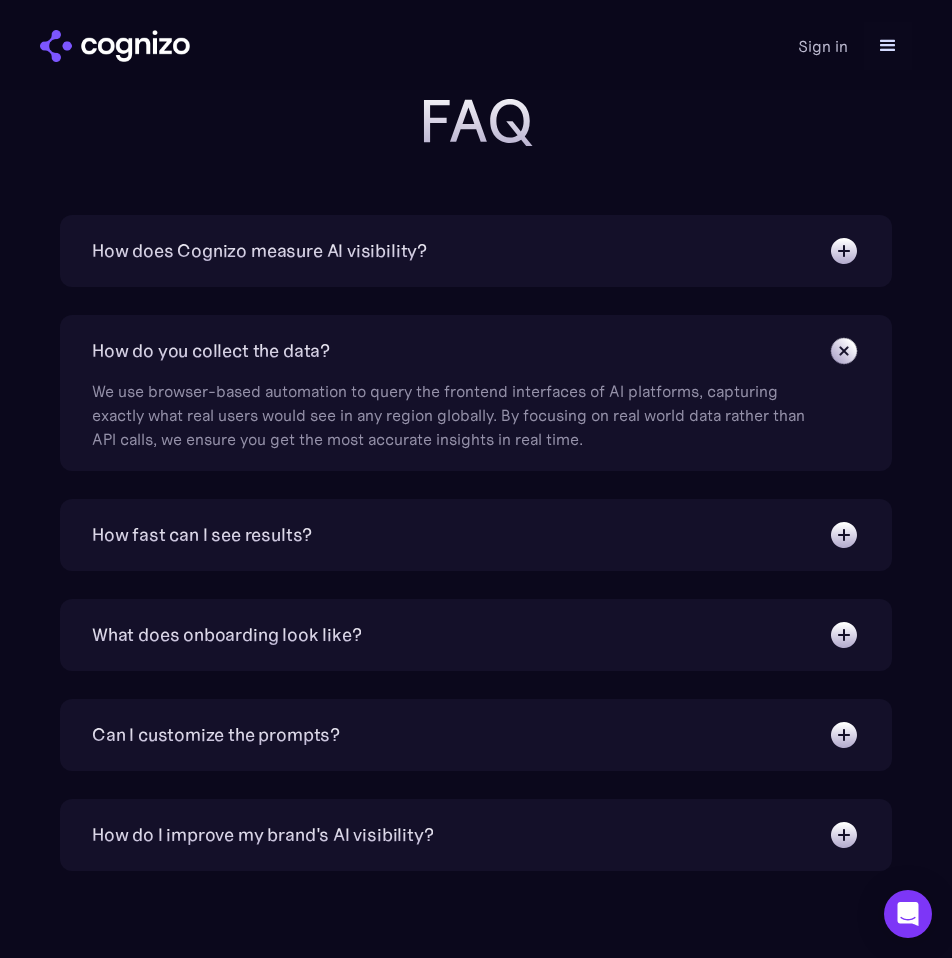 click on "We use browser-based automation to query the frontend interfaces of AI platforms, capturing exactly what real users would see in any region globally. By focusing on real world data rather than API calls, we ensure you get the most accurate insights in real time." at bounding box center [457, 409] 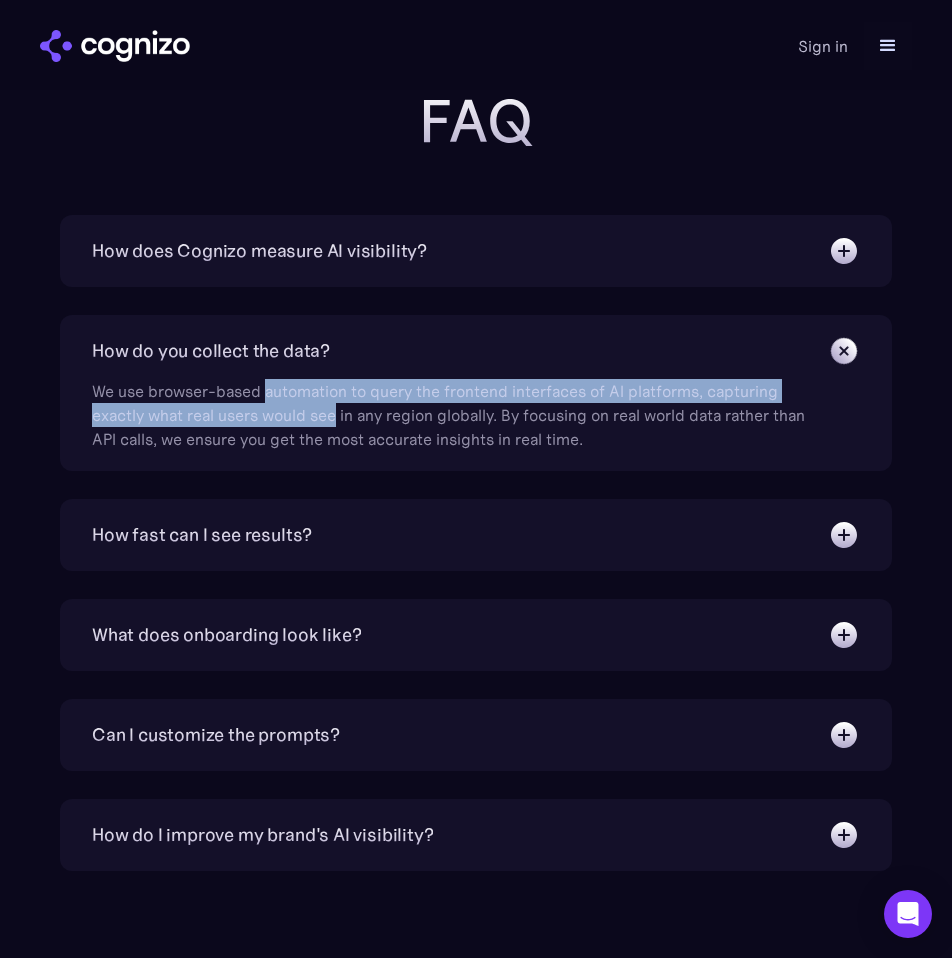 drag, startPoint x: 327, startPoint y: 420, endPoint x: 344, endPoint y: 393, distance: 31.906113 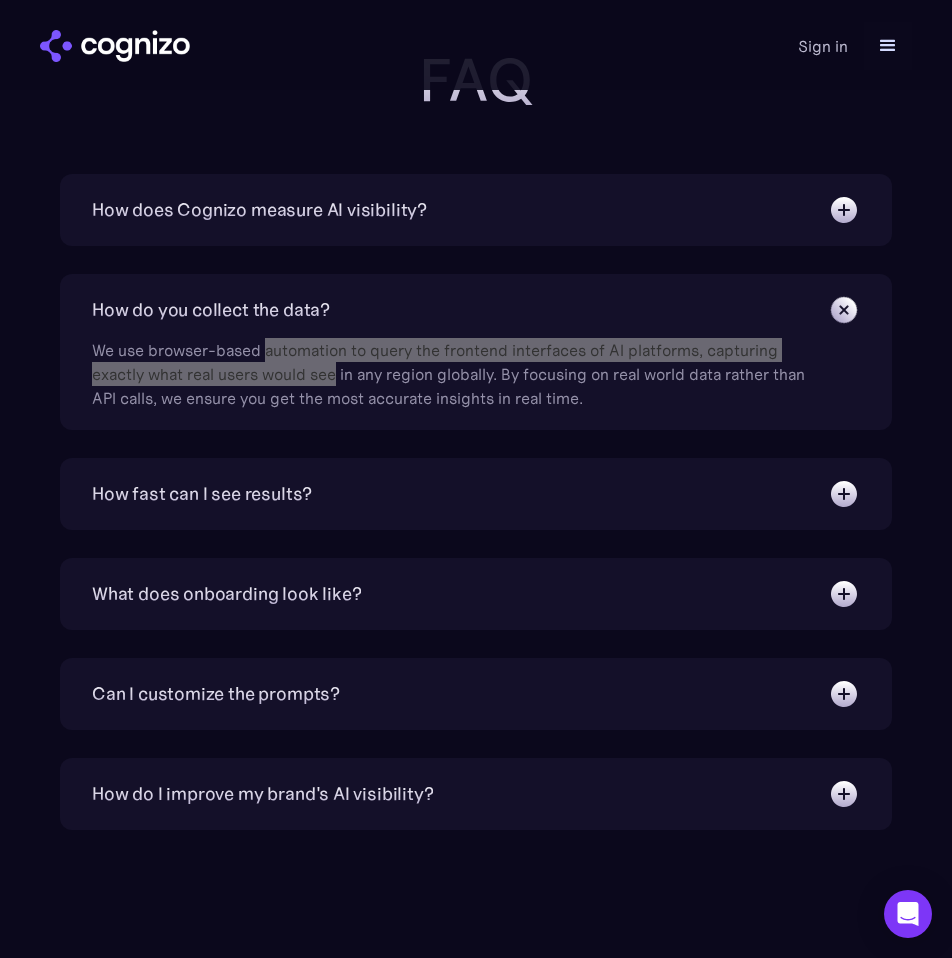 scroll, scrollTop: 2334, scrollLeft: 0, axis: vertical 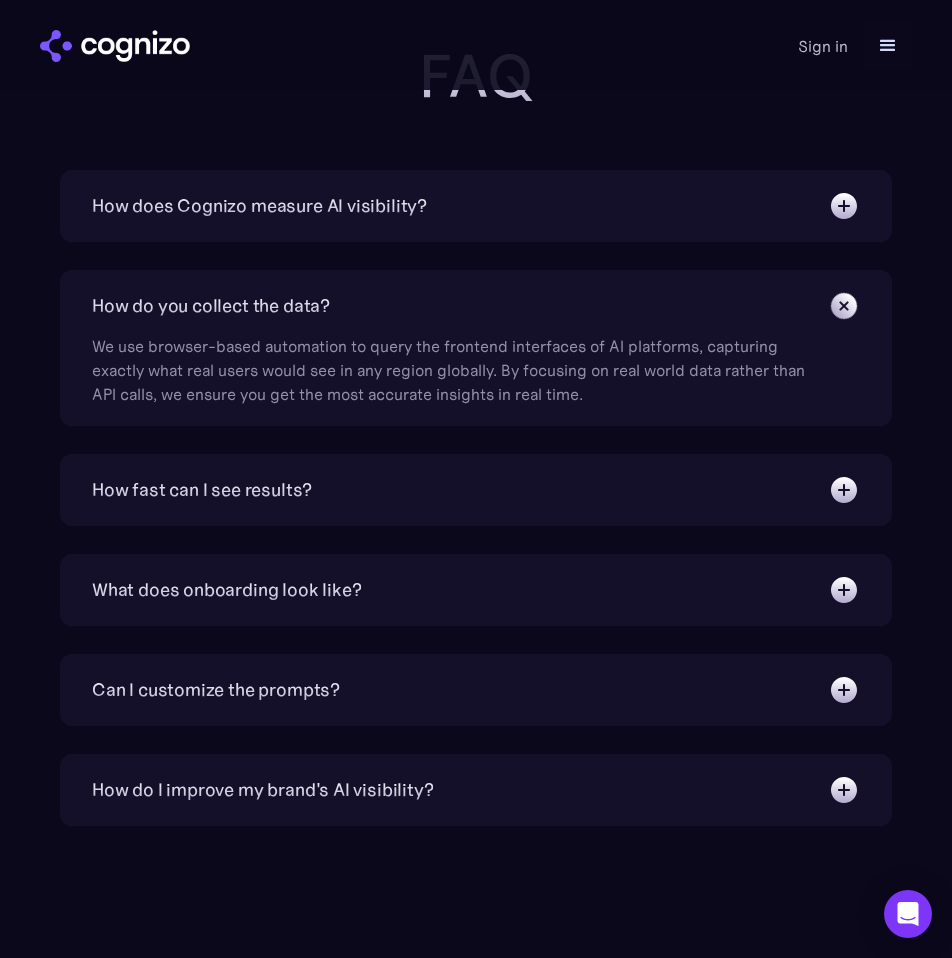 click on "How fast can I see results? We target 6 weeks to realize substantial increase in visibility. In contrast to SEO, AEO doesn’t take 3-6 months to see results. Most customers see upticks within the first 2 weeks of using Cognizo." at bounding box center (476, 490) 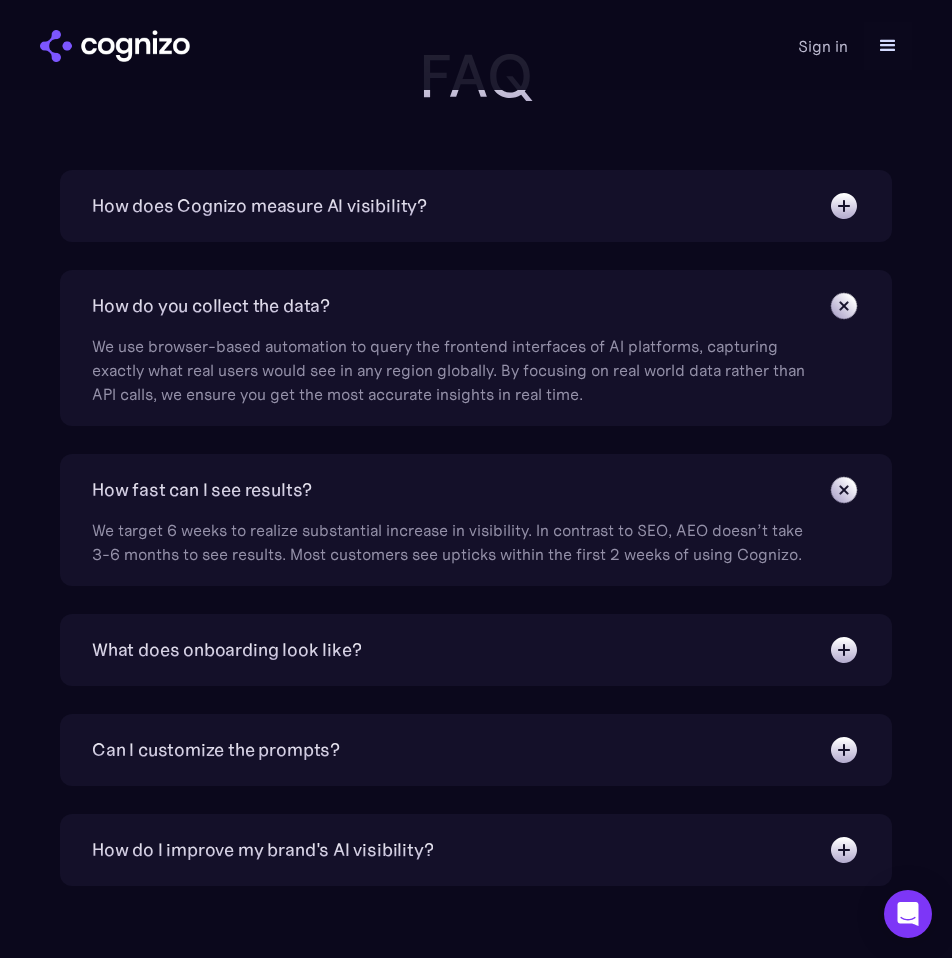 click on "How fast can I see results?" at bounding box center (476, 490) 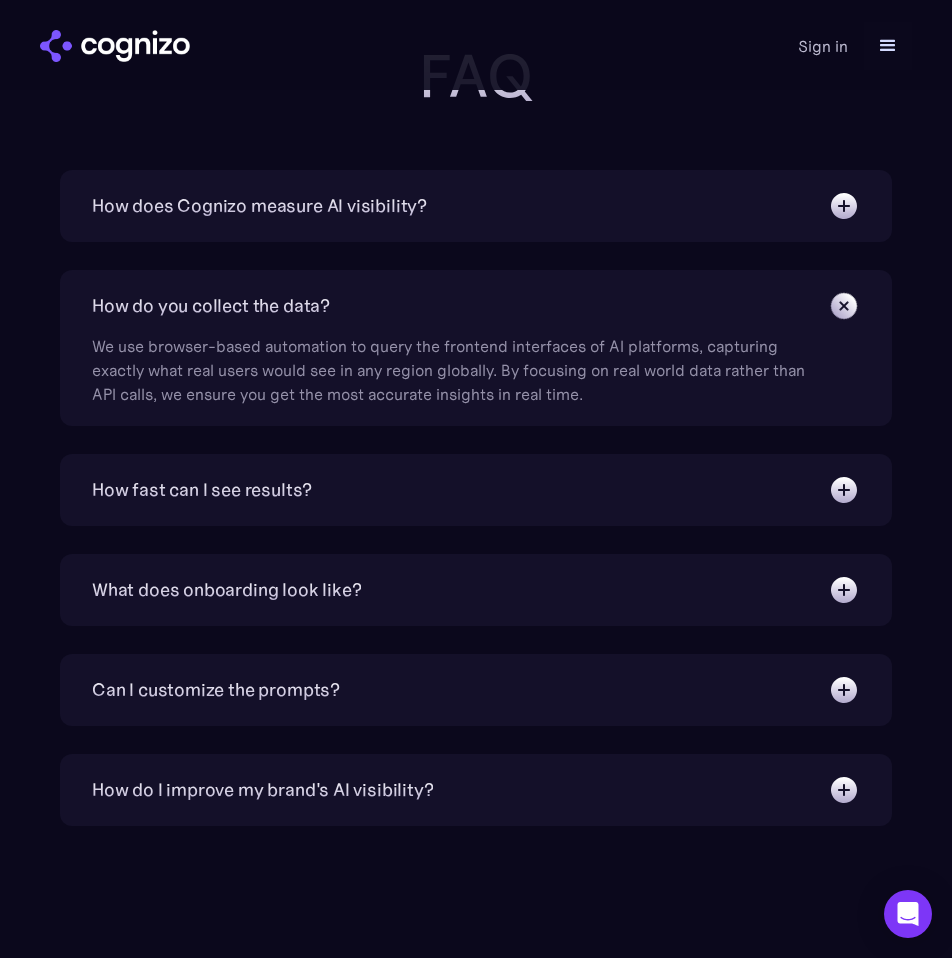 click on "How fast can I see results?" at bounding box center [476, 490] 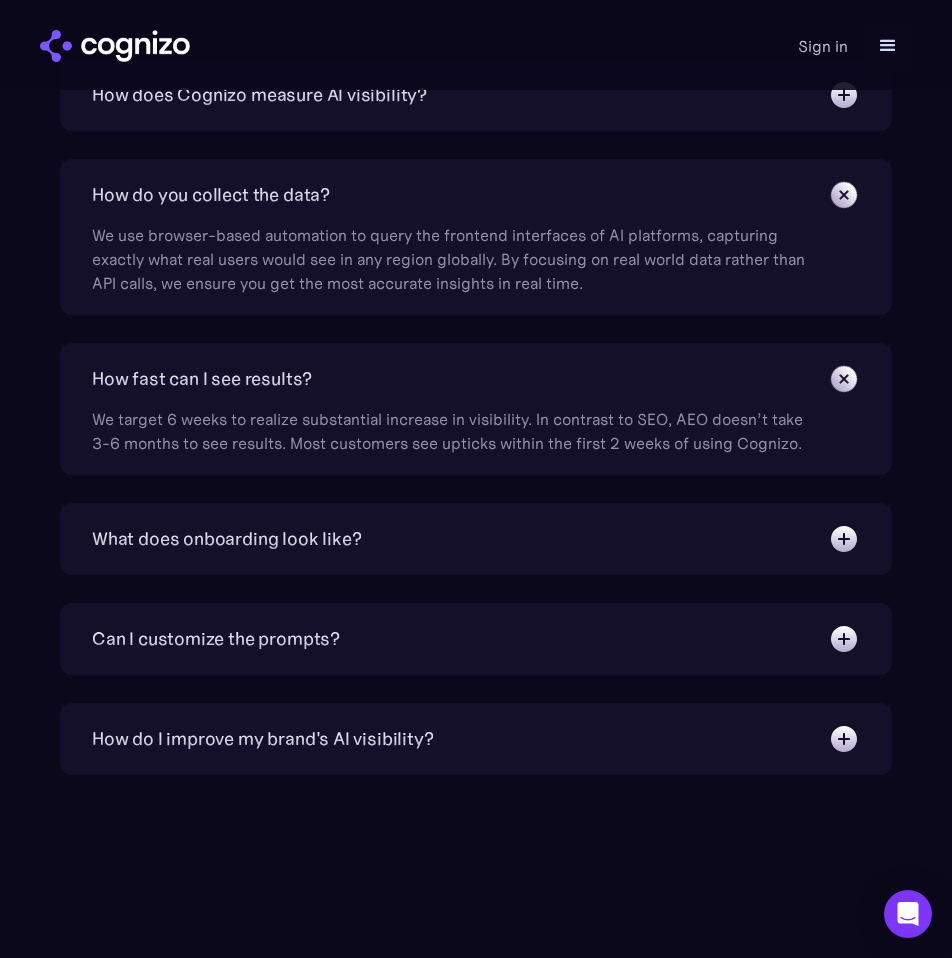 scroll, scrollTop: 2447, scrollLeft: 0, axis: vertical 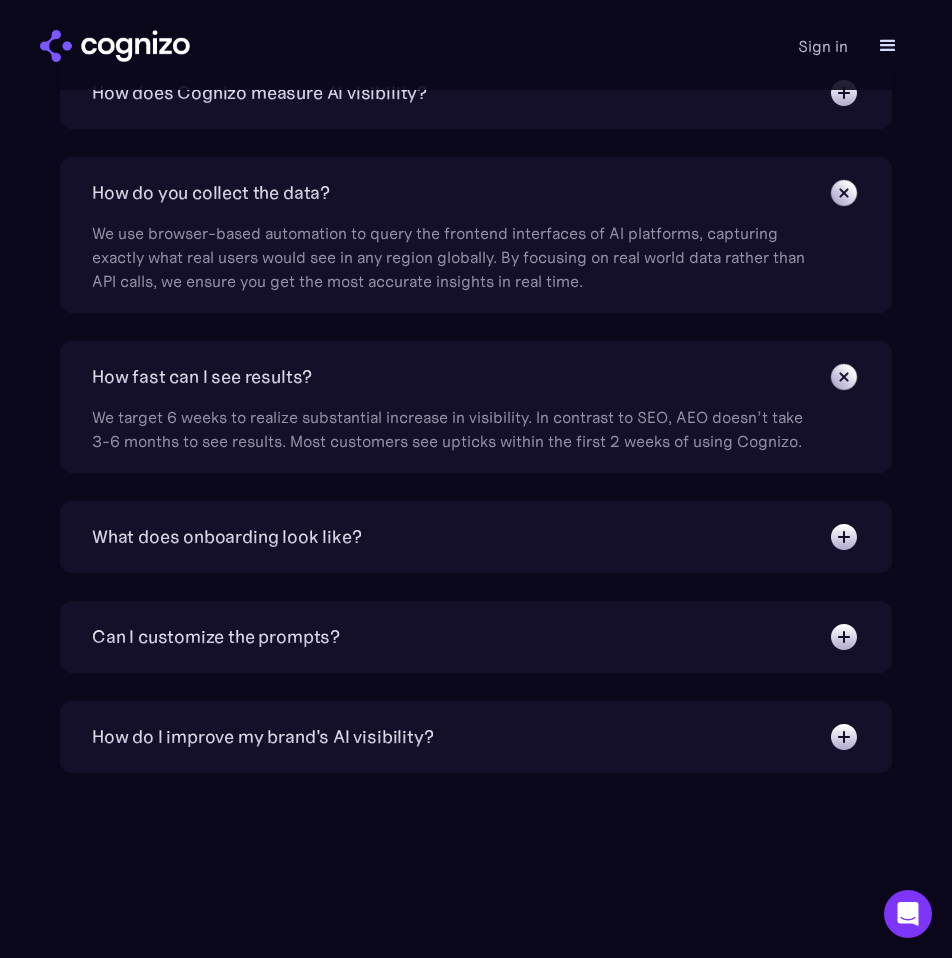click on "What does onboarding look like?" at bounding box center (476, 537) 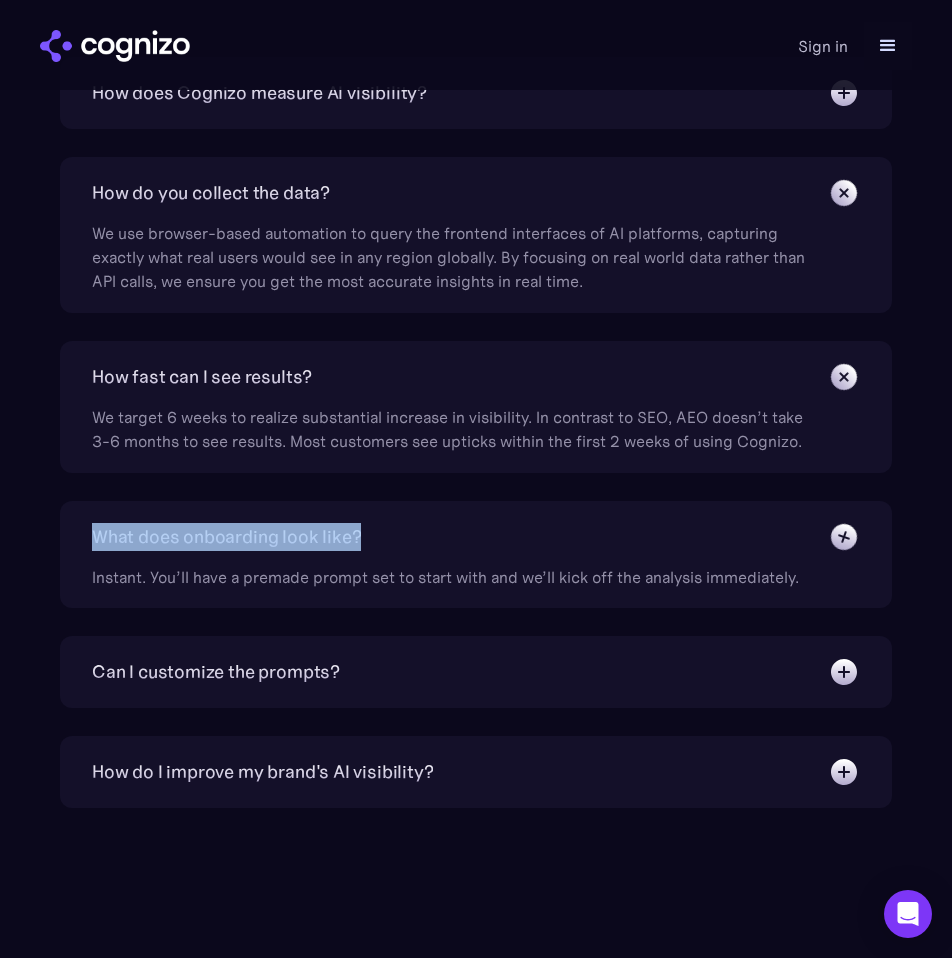 click on "What does onboarding look like?" at bounding box center [476, 537] 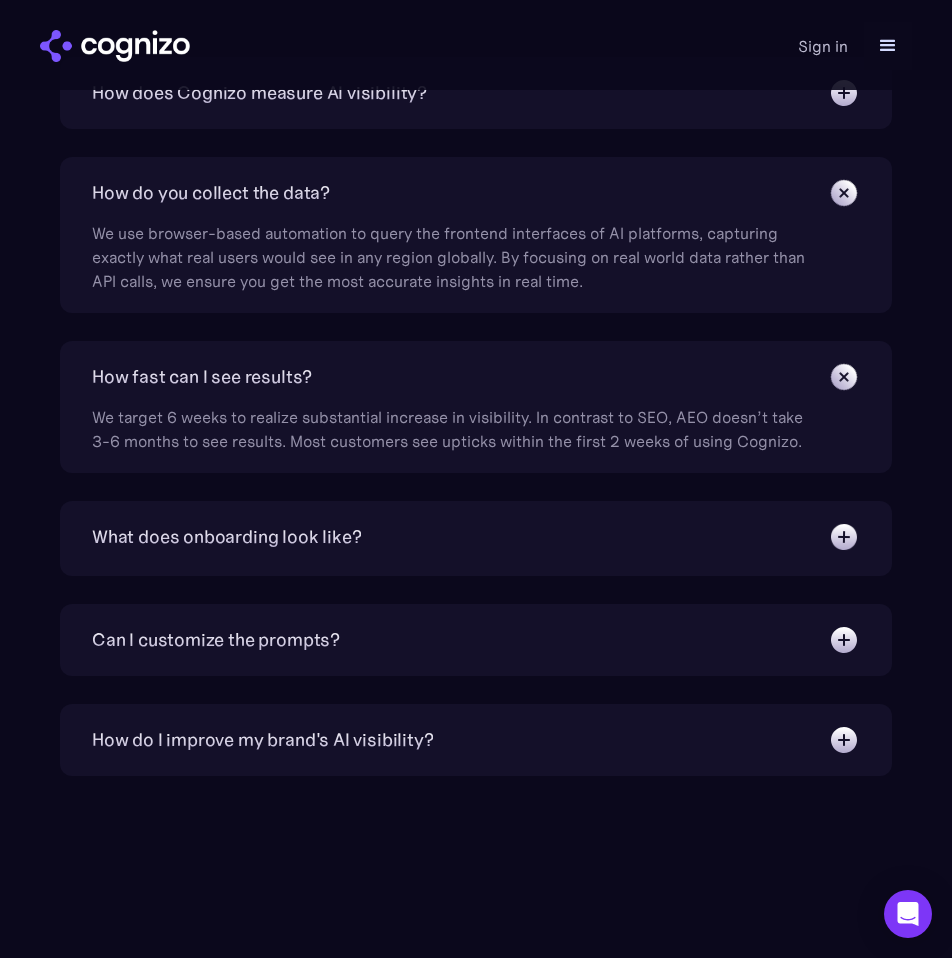 click on "What does onboarding look like?" at bounding box center (476, 537) 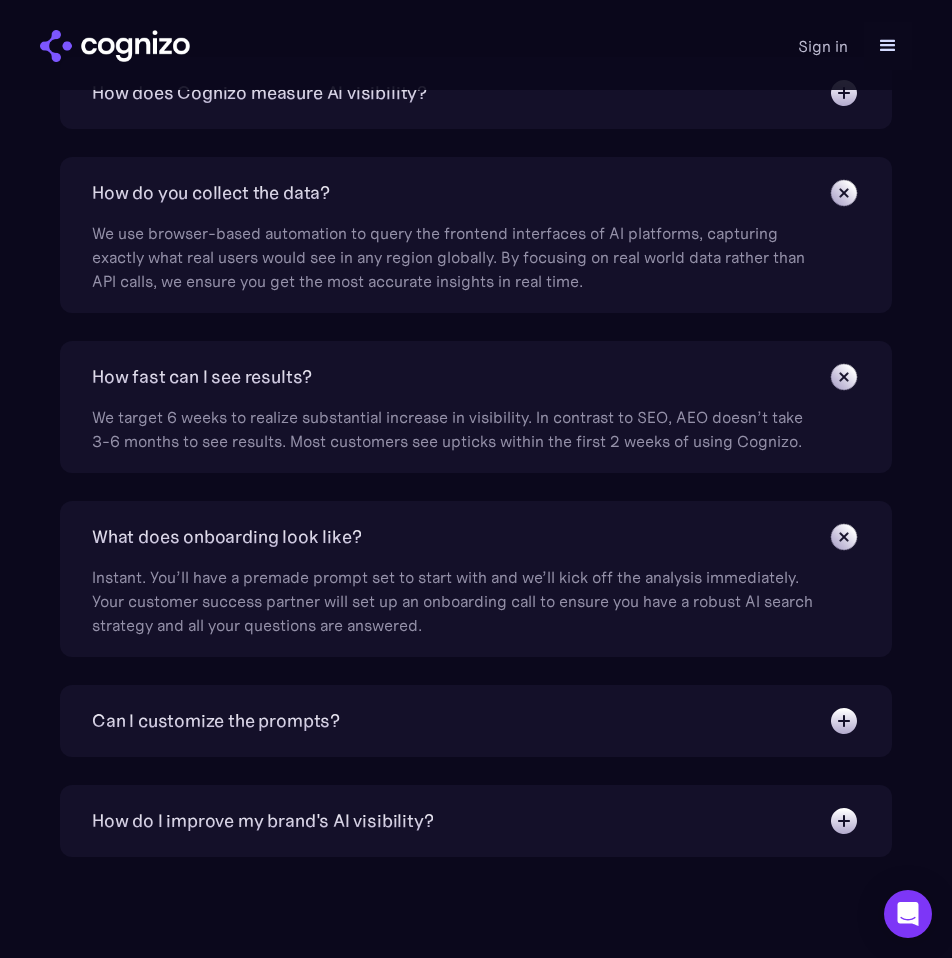 click on "Instant. You’ll have a premade prompt set to start with and we’ll kick off the analysis immediately. Your customer success partner will set up an onboarding call to ensure you have a robust AI search strategy and all your questions are answered." at bounding box center [457, 595] 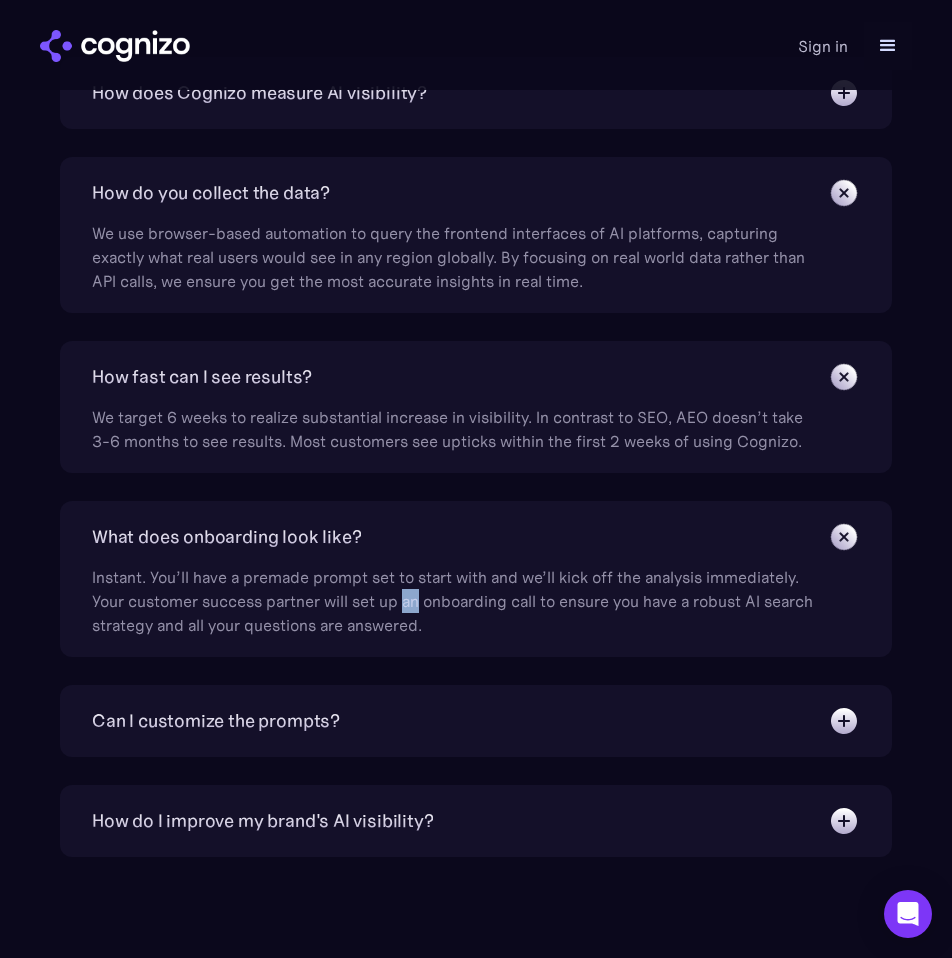 click on "Instant. You’ll have a premade prompt set to start with and we’ll kick off the analysis immediately. Your customer success partner will set up an onboarding call to ensure you have a robust AI search strategy and all your questions are answered." at bounding box center [457, 595] 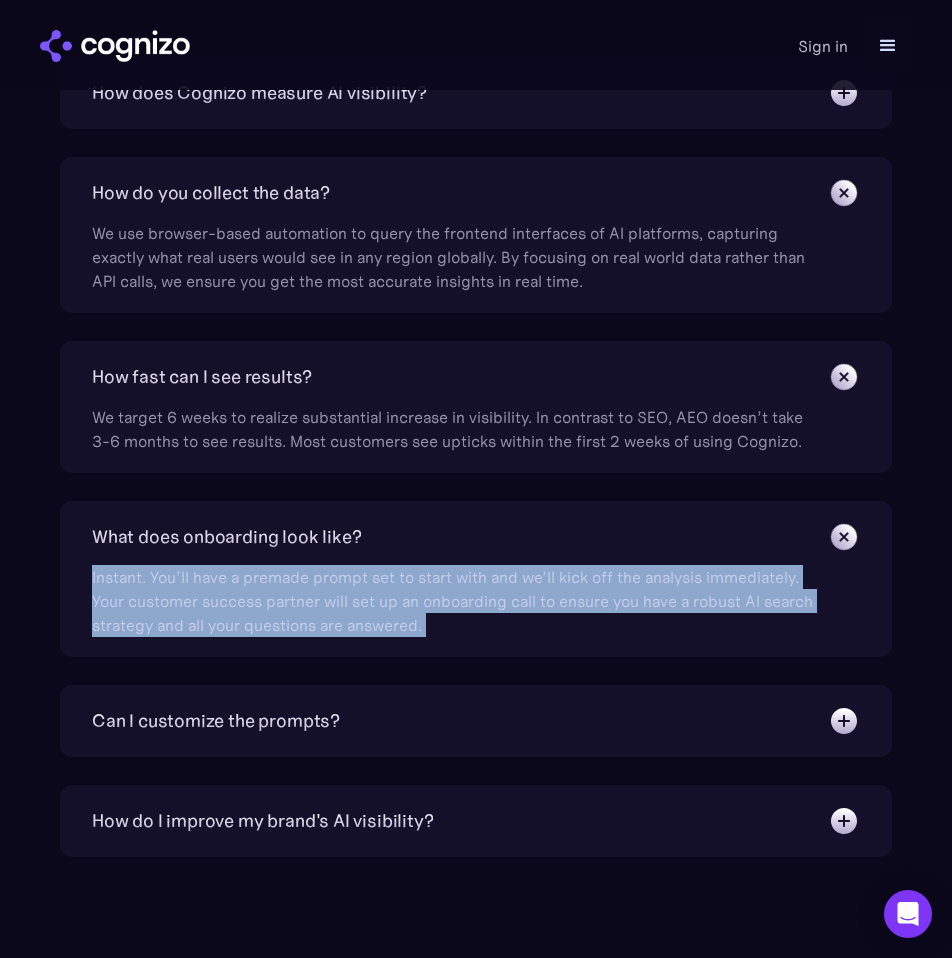 click on "Instant. You’ll have a premade prompt set to start with and we’ll kick off the analysis immediately. Your customer success partner will set up an onboarding call to ensure you have a robust AI search strategy and all your questions are answered." at bounding box center (457, 595) 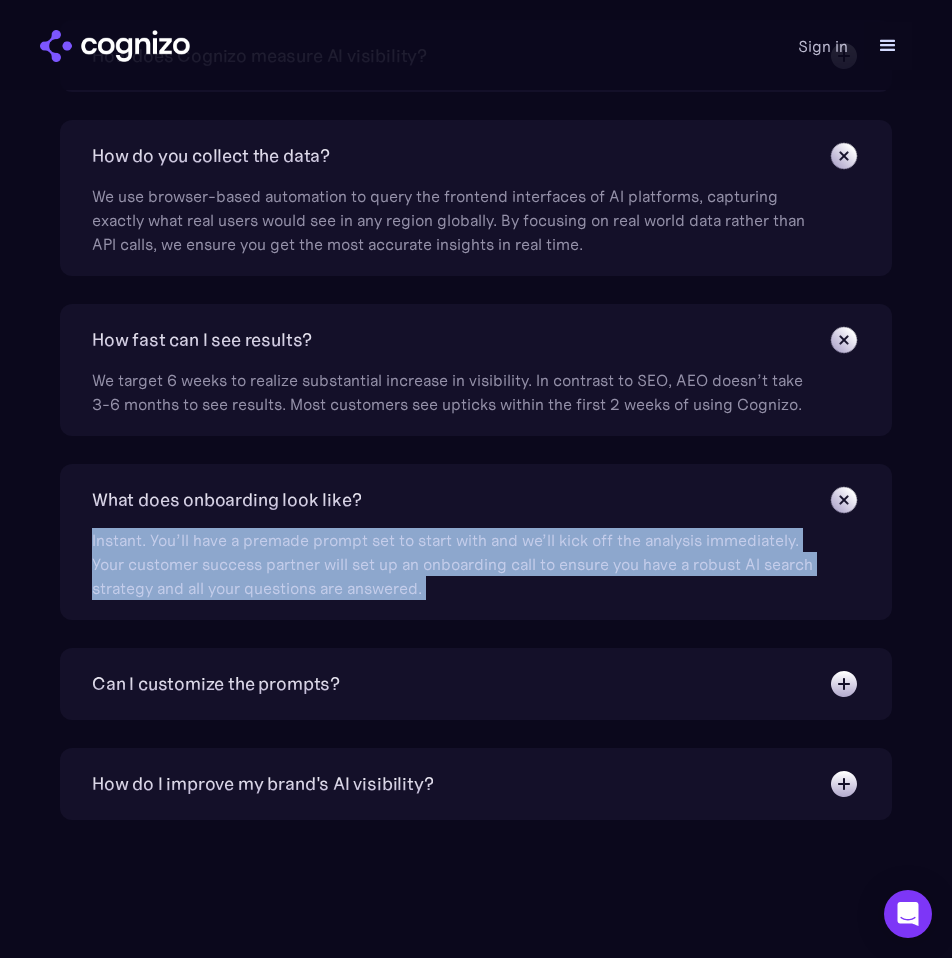 scroll, scrollTop: 2527, scrollLeft: 0, axis: vertical 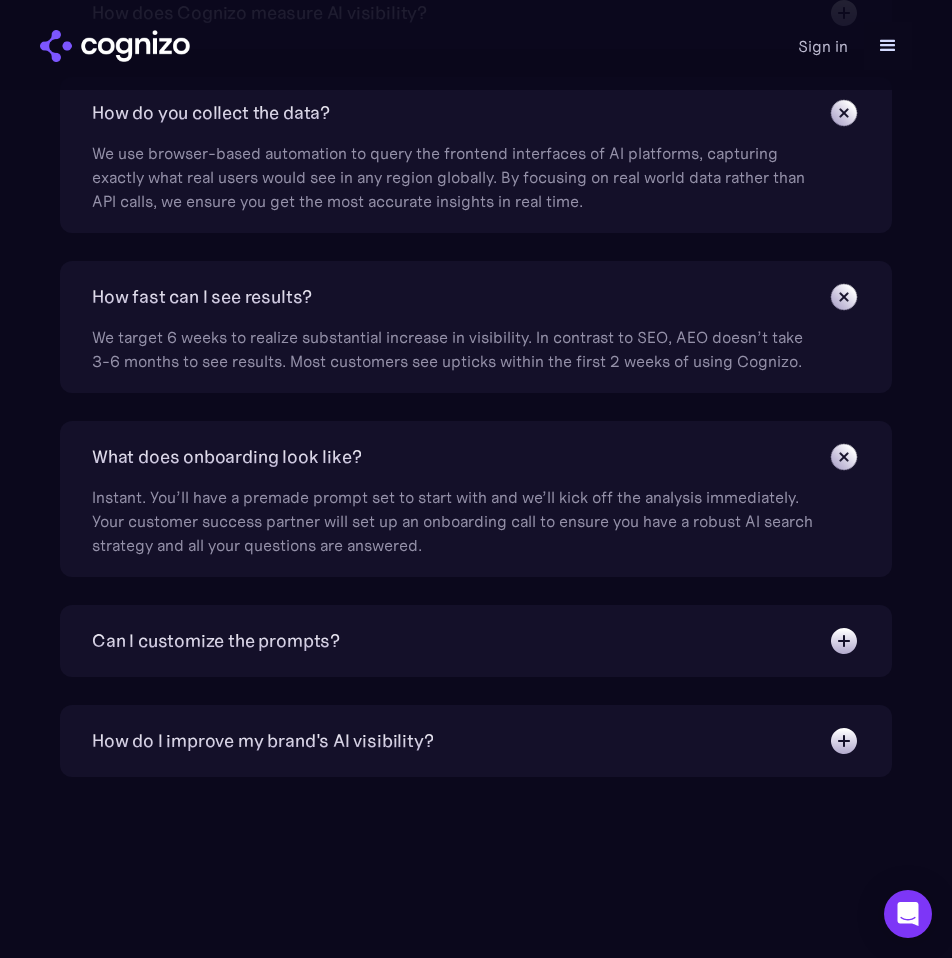 click on "Can I customize the prompts?" at bounding box center [476, 641] 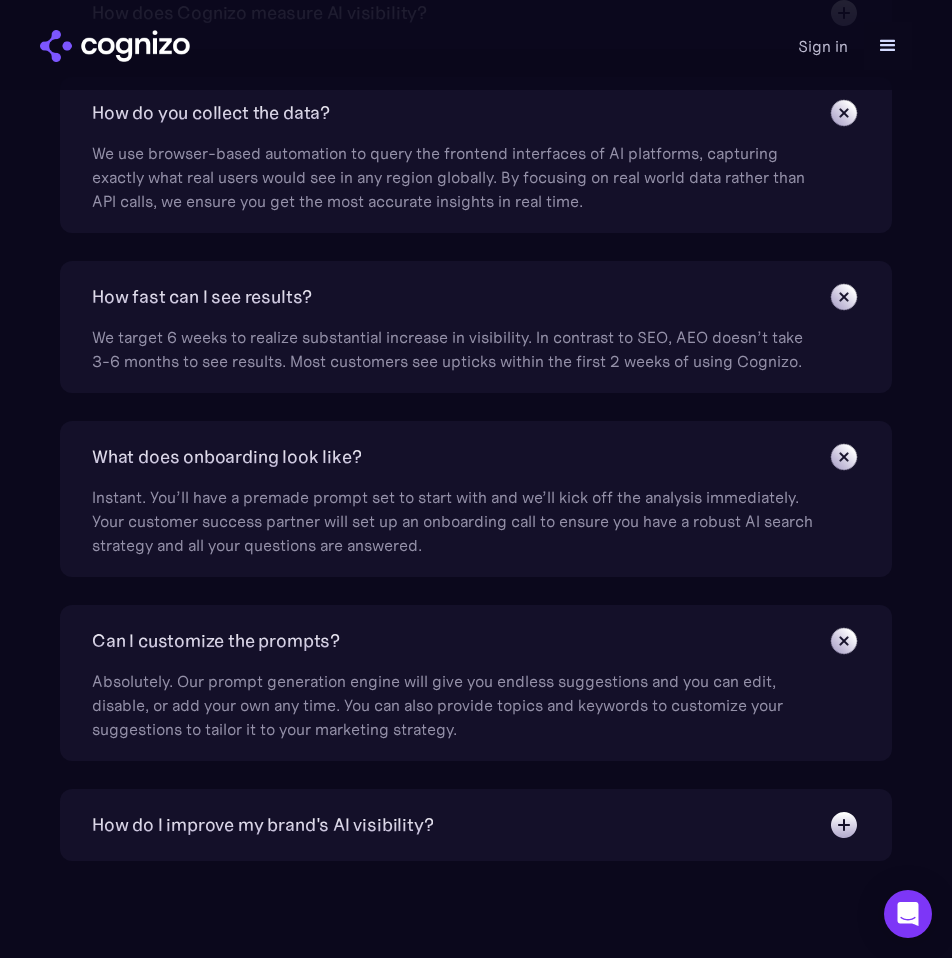 click on "How do I improve my brand's AI visibility? Cognizo Optimize is built to turn AI search insights into detailed actions for any brand, identifying what content to create or refine and where to get featured to maximize AI visibility. Leading marketing teams leverage our proprietary recommendation engine to guide their marketing strategies, from blog posts and social media to affiliate partnerships and PR." at bounding box center (476, 825) 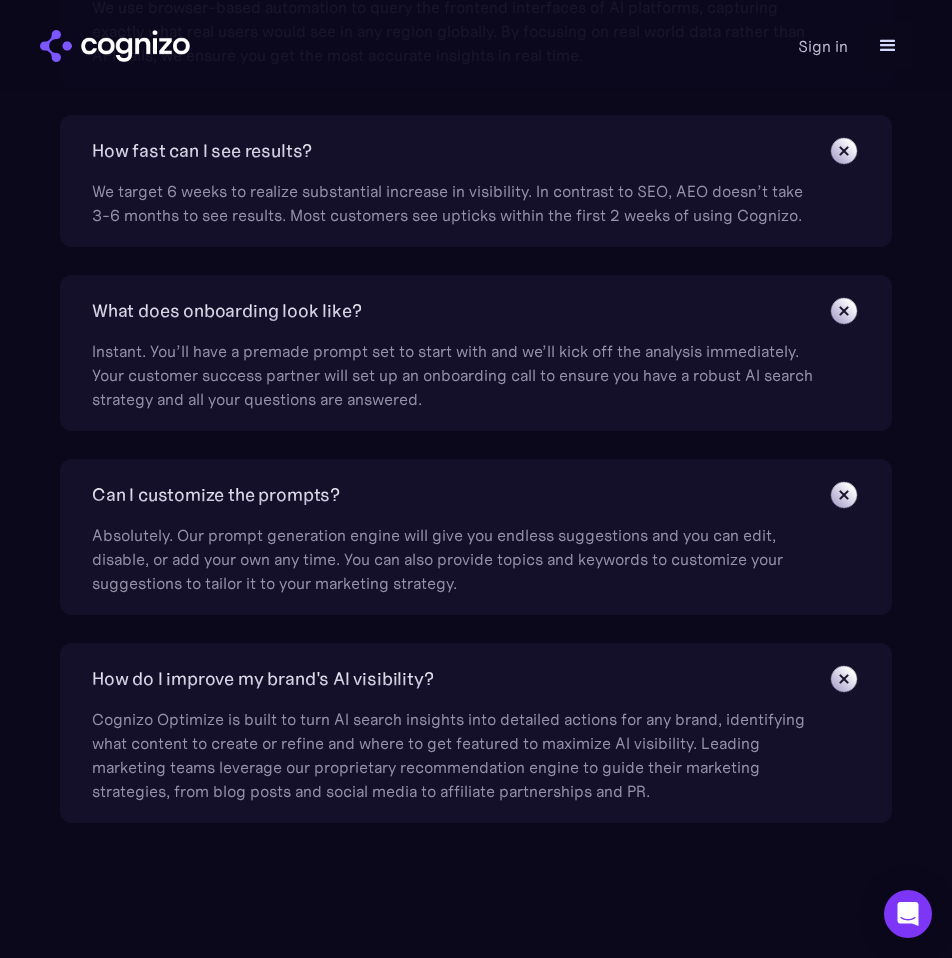 scroll, scrollTop: 2675, scrollLeft: 0, axis: vertical 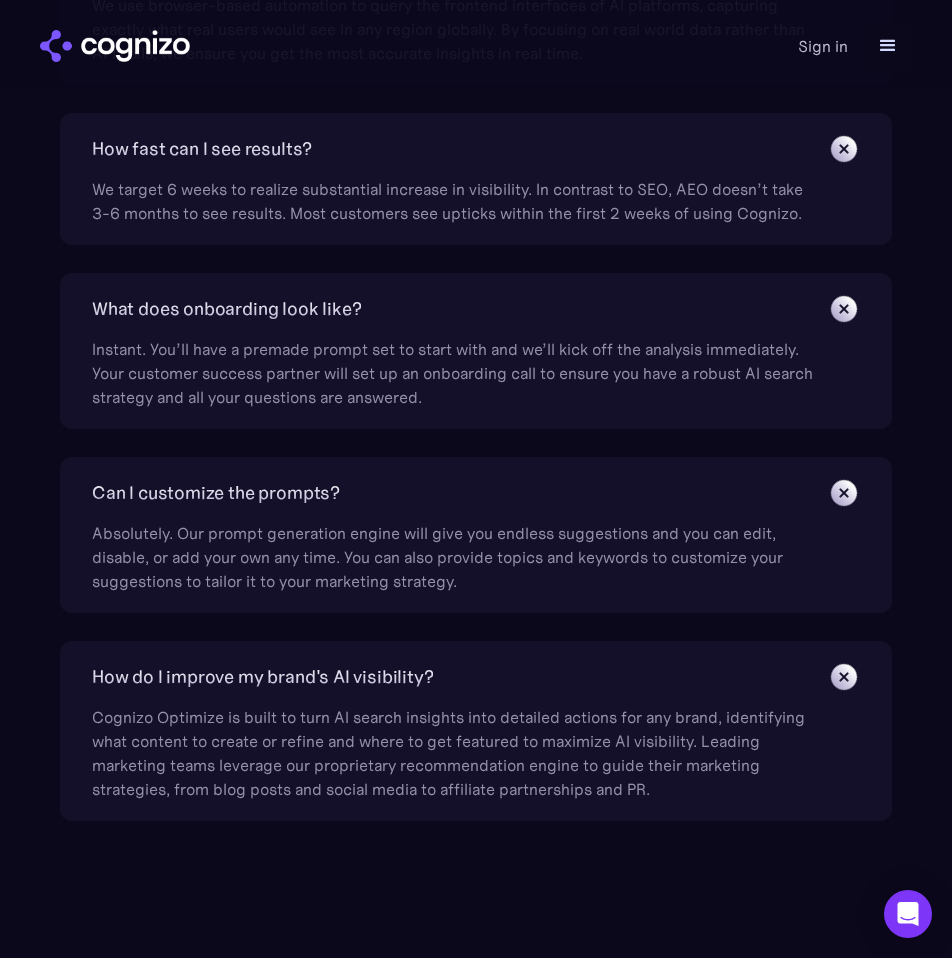 click on "Cognizo Optimize is built to turn AI search insights into detailed actions for any brand, identifying what content to create or refine and where to get featured to maximize AI visibility. Leading marketing teams leverage our proprietary recommendation engine to guide their marketing strategies, from blog posts and social media to affiliate partnerships and PR." at bounding box center [457, 747] 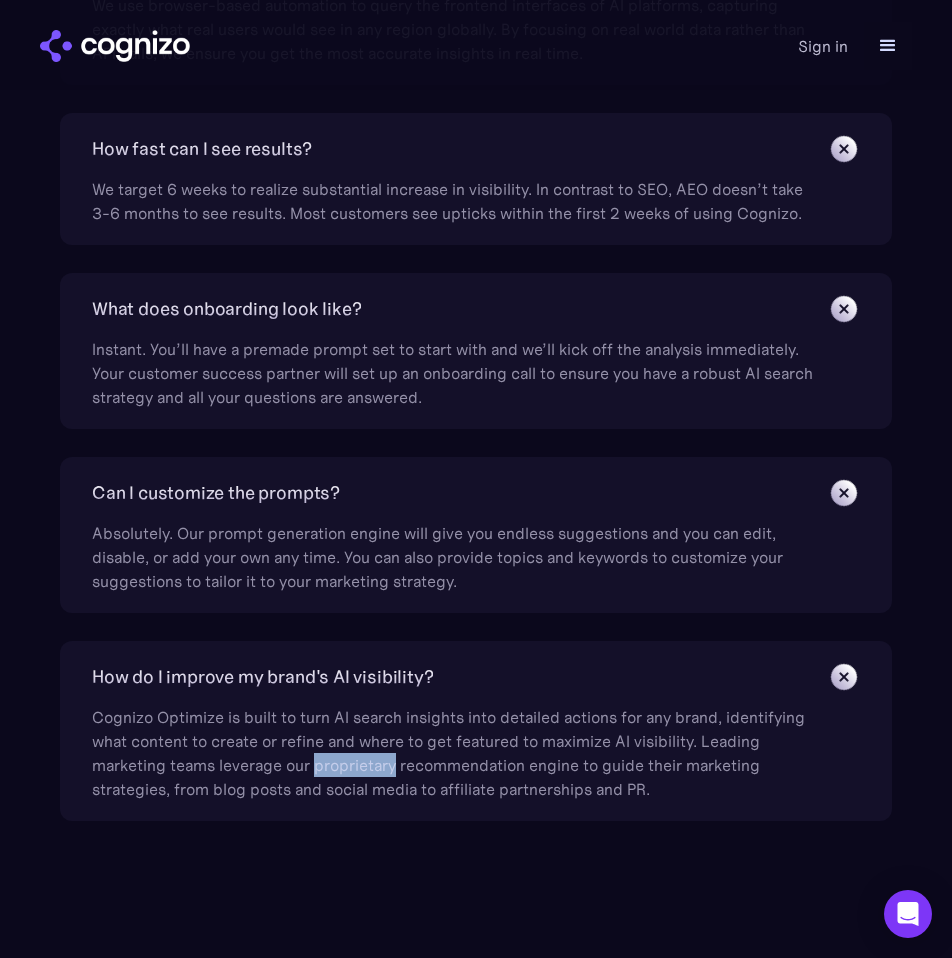 click on "Cognizo Optimize is built to turn AI search insights into detailed actions for any brand, identifying what content to create or refine and where to get featured to maximize AI visibility. Leading marketing teams leverage our proprietary recommendation engine to guide their marketing strategies, from blog posts and social media to affiliate partnerships and PR." at bounding box center [457, 747] 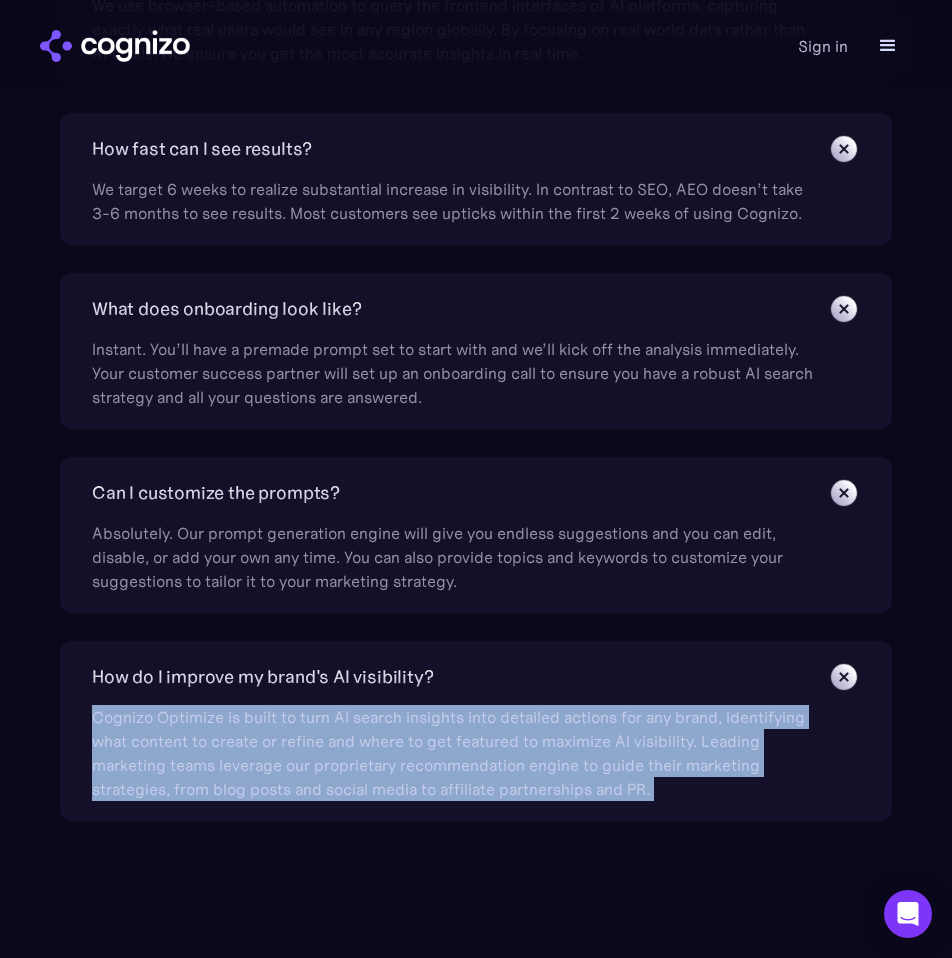 click on "Cognizo Optimize is built to turn AI search insights into detailed actions for any brand, identifying what content to create or refine and where to get featured to maximize AI visibility. Leading marketing teams leverage our proprietary recommendation engine to guide their marketing strategies, from blog posts and social media to affiliate partnerships and PR." at bounding box center [457, 747] 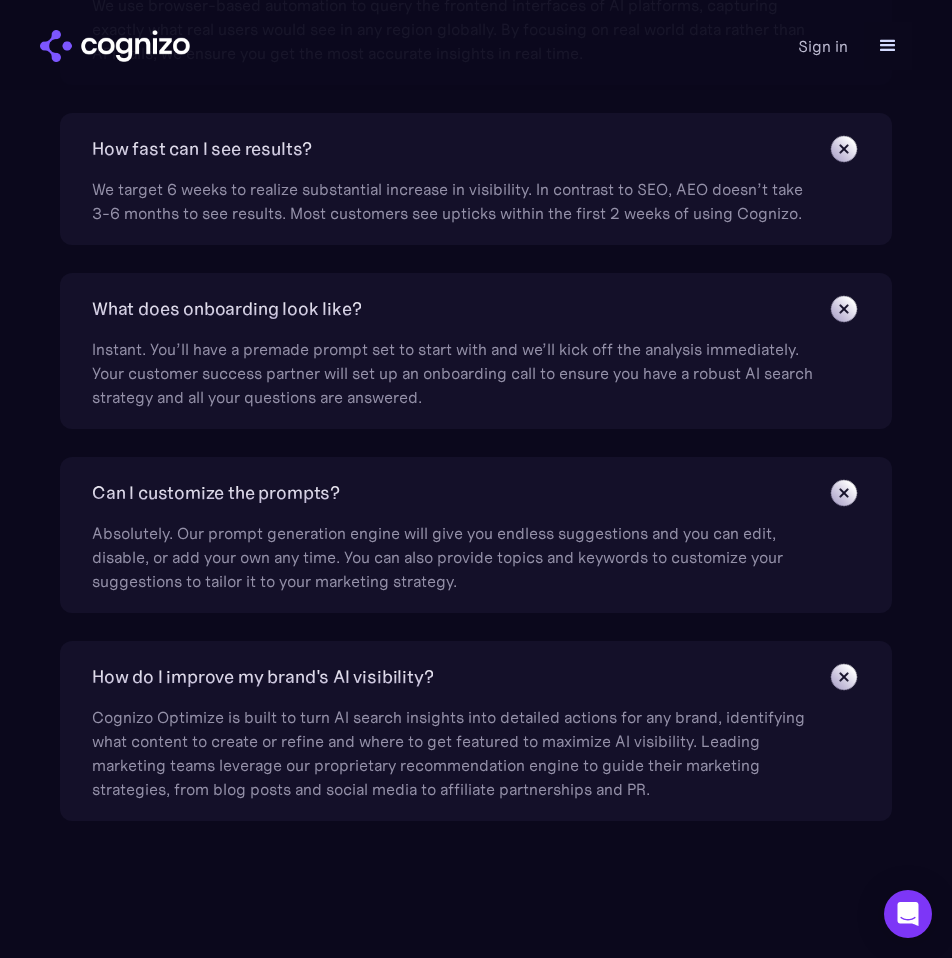 click on "Cognizo Optimize is built to turn AI search insights into detailed actions for any brand, identifying what content to create or refine and where to get featured to maximize AI visibility. Leading marketing teams leverage our proprietary recommendation engine to guide their marketing strategies, from blog posts and social media to affiliate partnerships and PR." at bounding box center [457, 747] 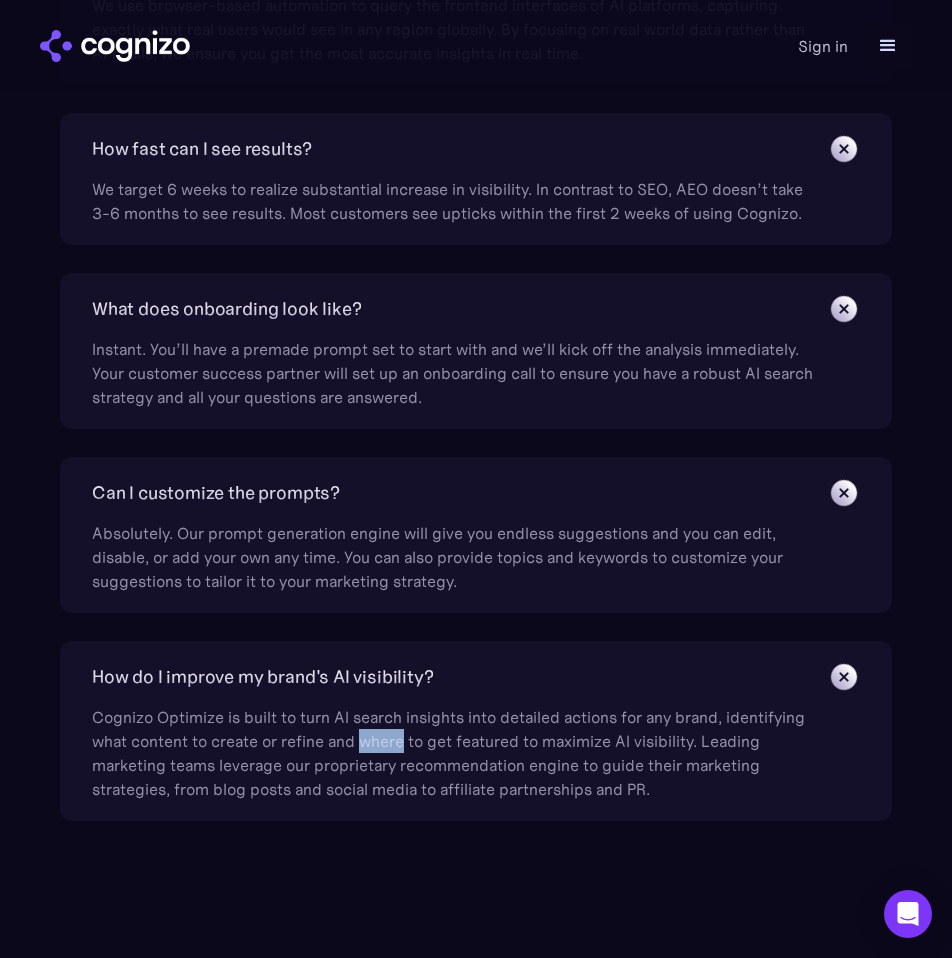 click on "Cognizo Optimize is built to turn AI search insights into detailed actions for any brand, identifying what content to create or refine and where to get featured to maximize AI visibility. Leading marketing teams leverage our proprietary recommendation engine to guide their marketing strategies, from blog posts and social media to affiliate partnerships and PR." at bounding box center [457, 747] 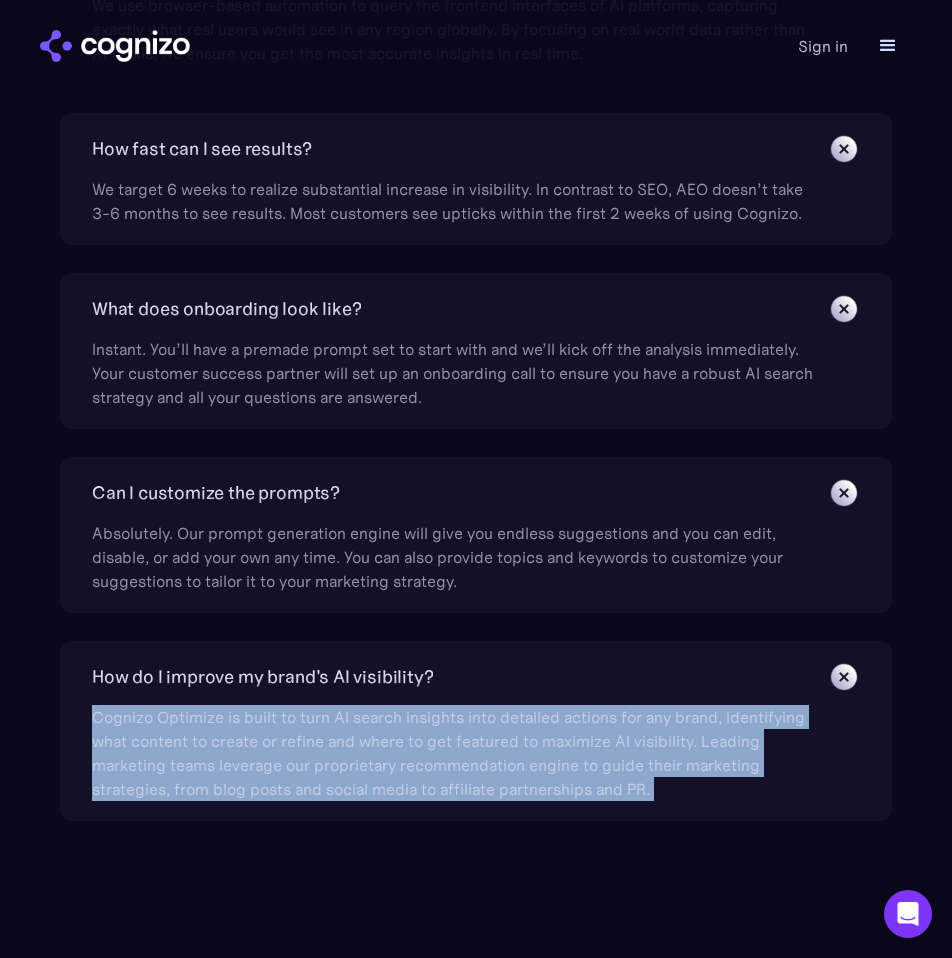 click on "Cognizo Optimize is built to turn AI search insights into detailed actions for any brand, identifying what content to create or refine and where to get featured to maximize AI visibility. Leading marketing teams leverage our proprietary recommendation engine to guide their marketing strategies, from blog posts and social media to affiliate partnerships and PR." at bounding box center (457, 747) 